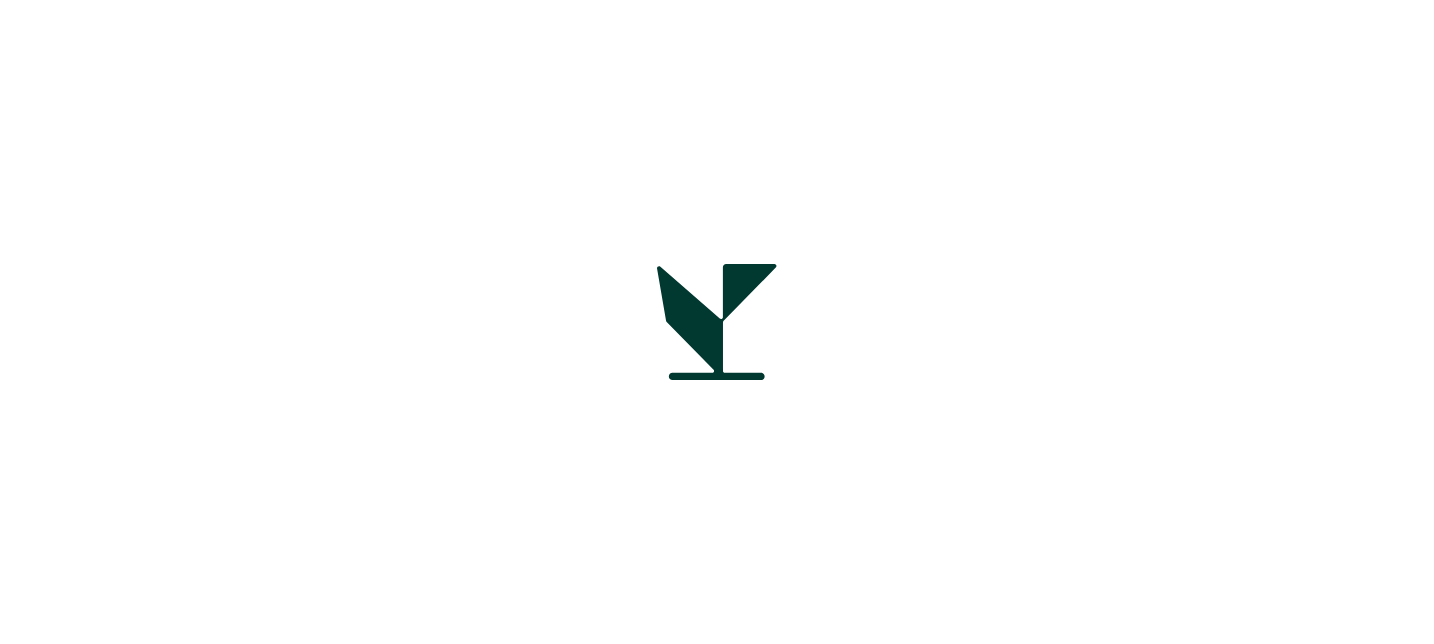 scroll, scrollTop: 0, scrollLeft: 0, axis: both 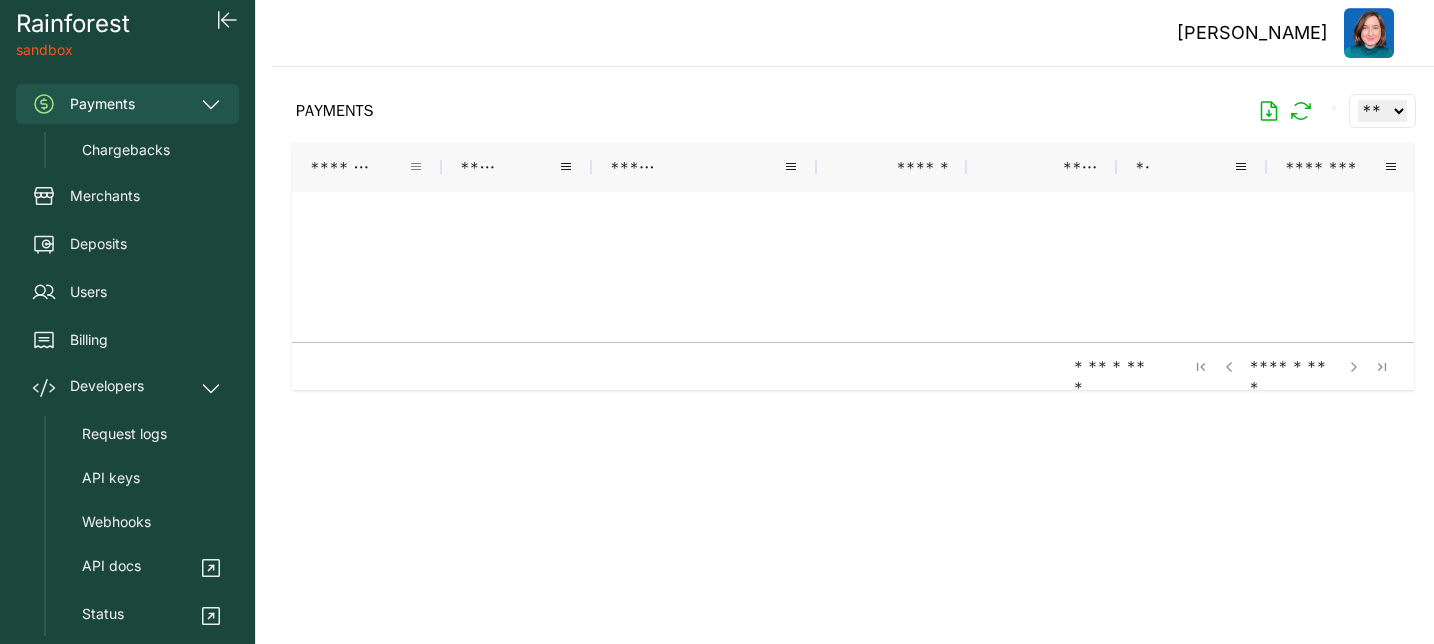 click at bounding box center [416, 167] 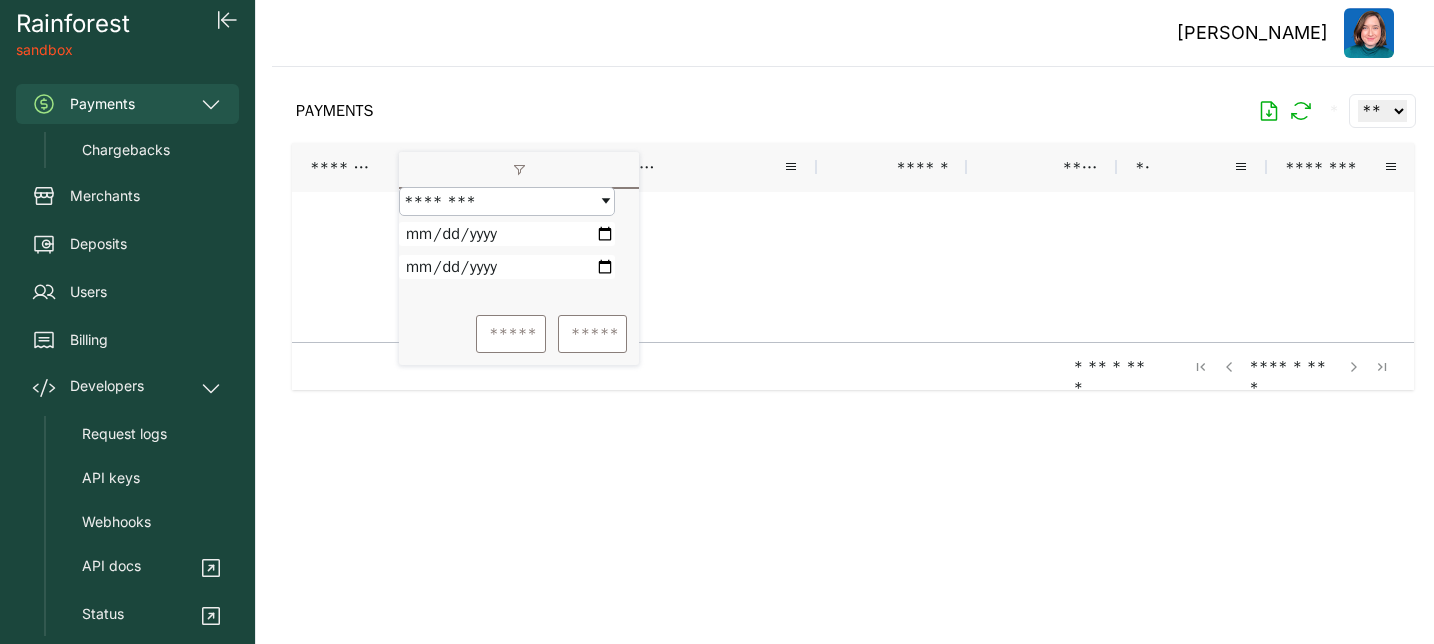 click at bounding box center [519, 171] 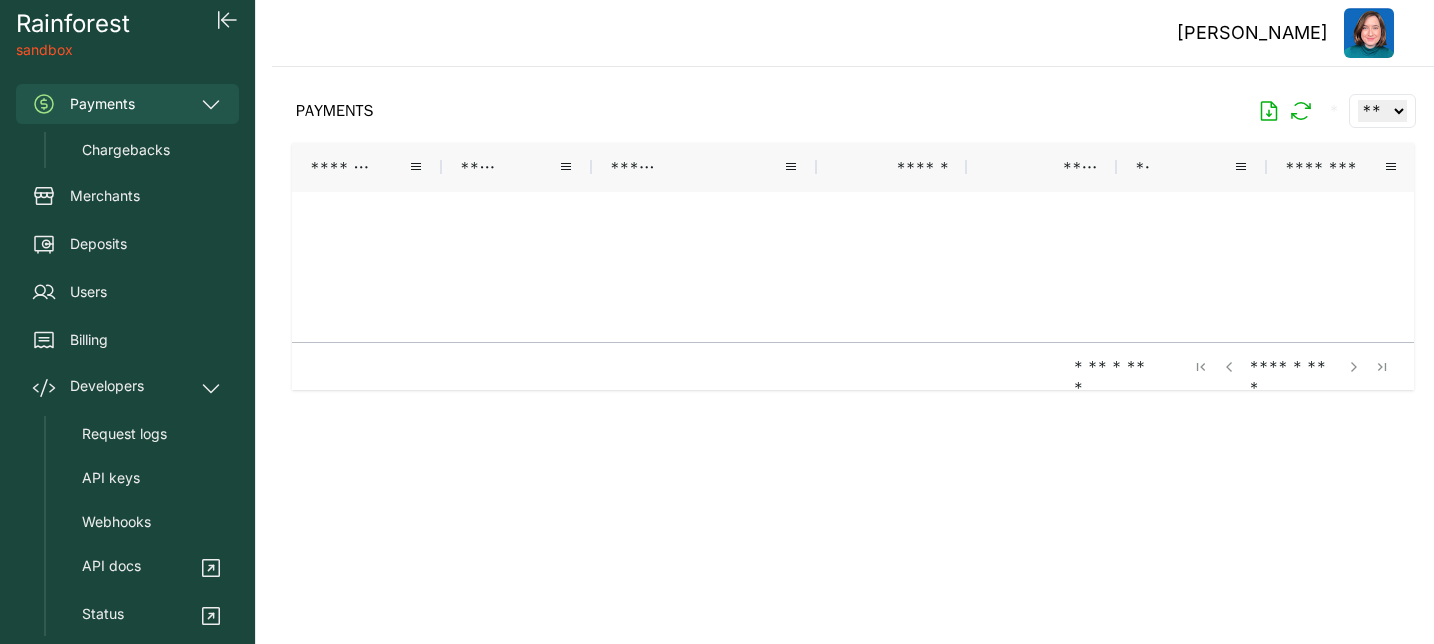 click on "*******" at bounding box center (359, 167) 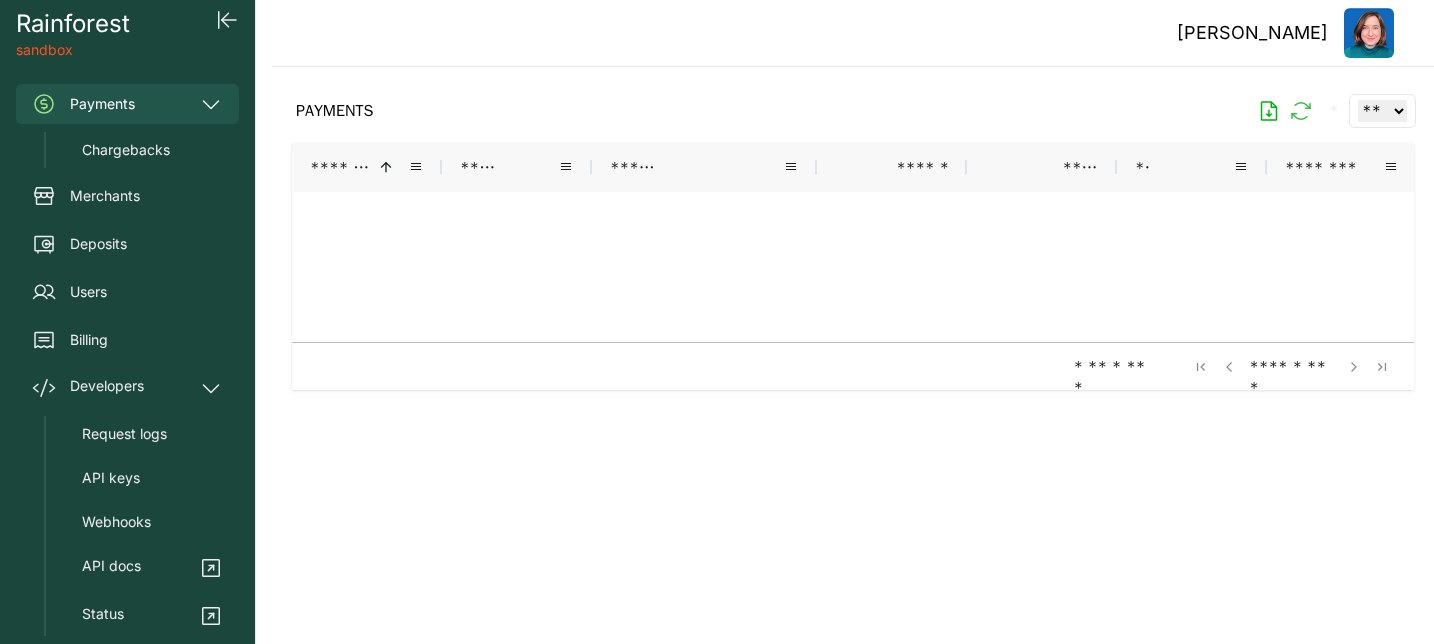click 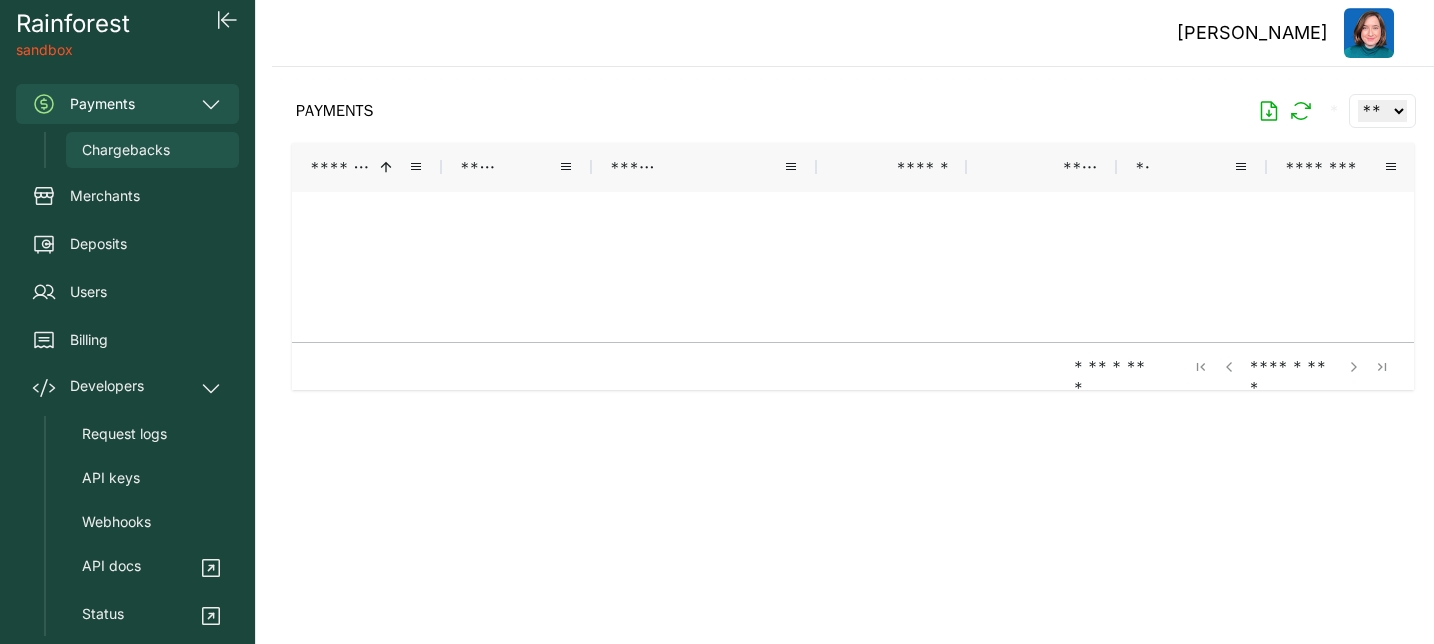 click on "Chargebacks" at bounding box center [126, 150] 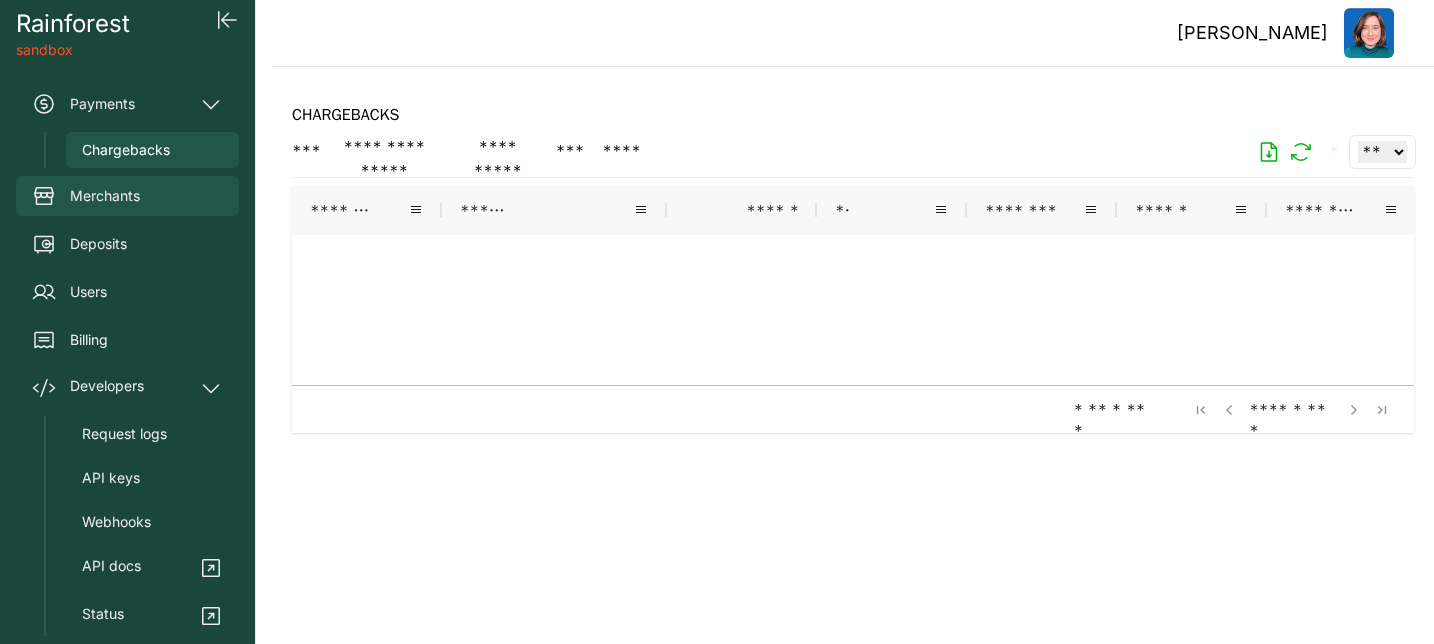 click on "Merchants" at bounding box center (105, 196) 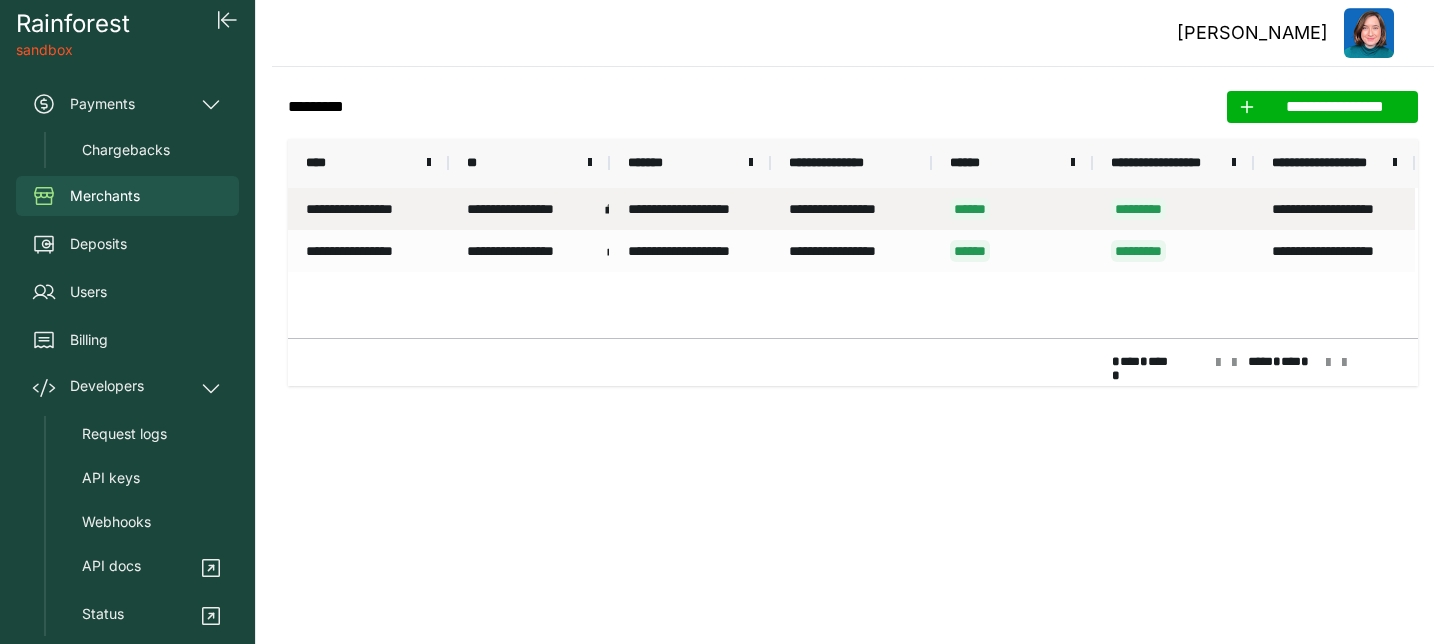 click on "**********" at bounding box center [368, 209] 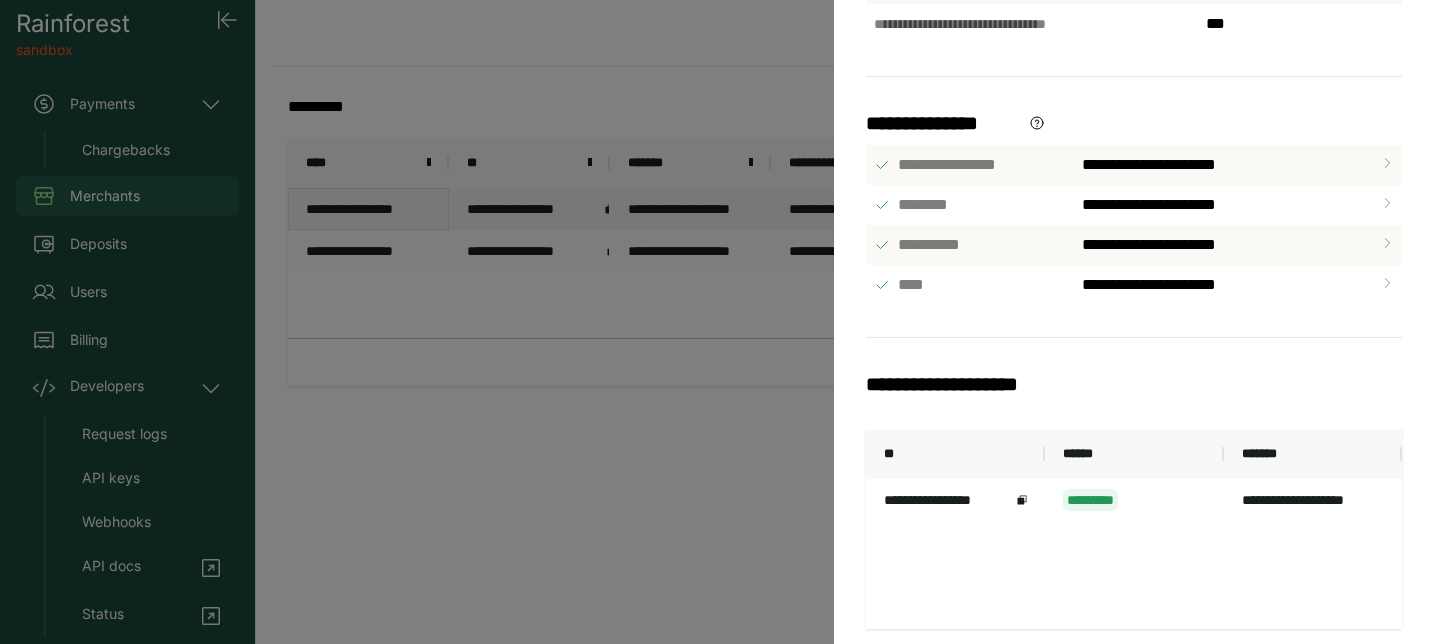 scroll, scrollTop: 695, scrollLeft: 0, axis: vertical 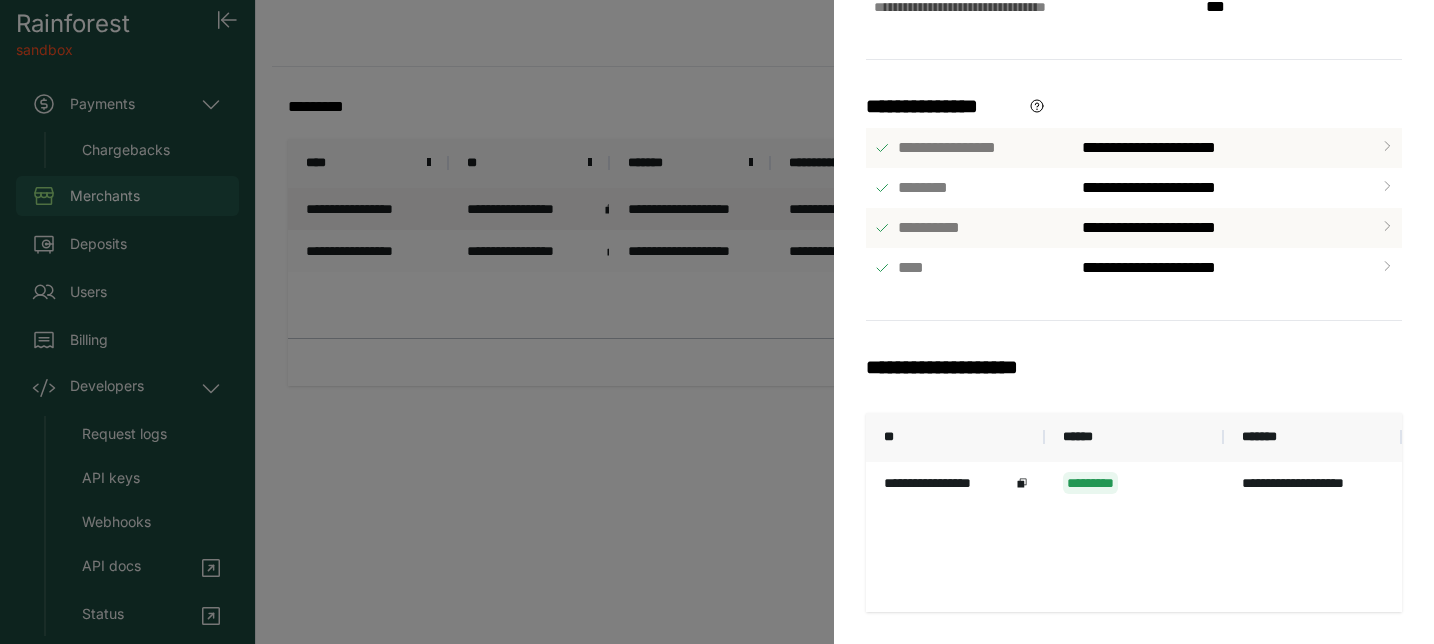 click on "**********" at bounding box center [717, 322] 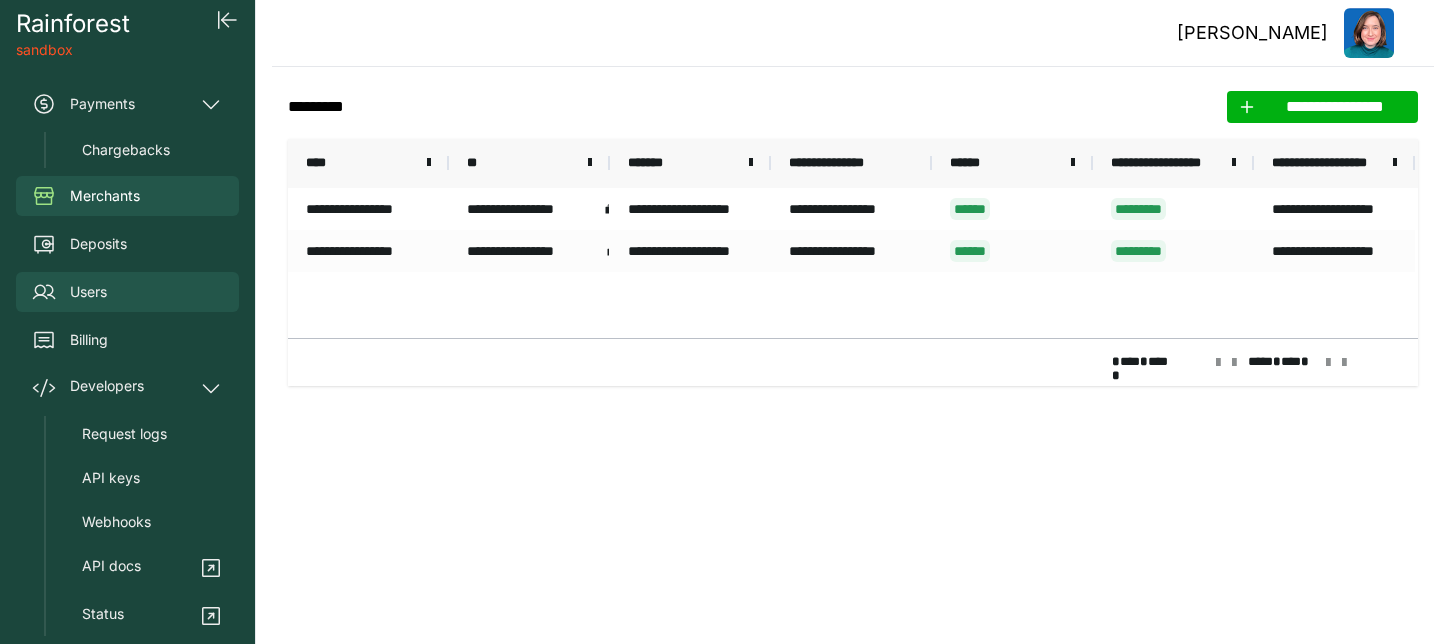 click on "Users" at bounding box center [127, 292] 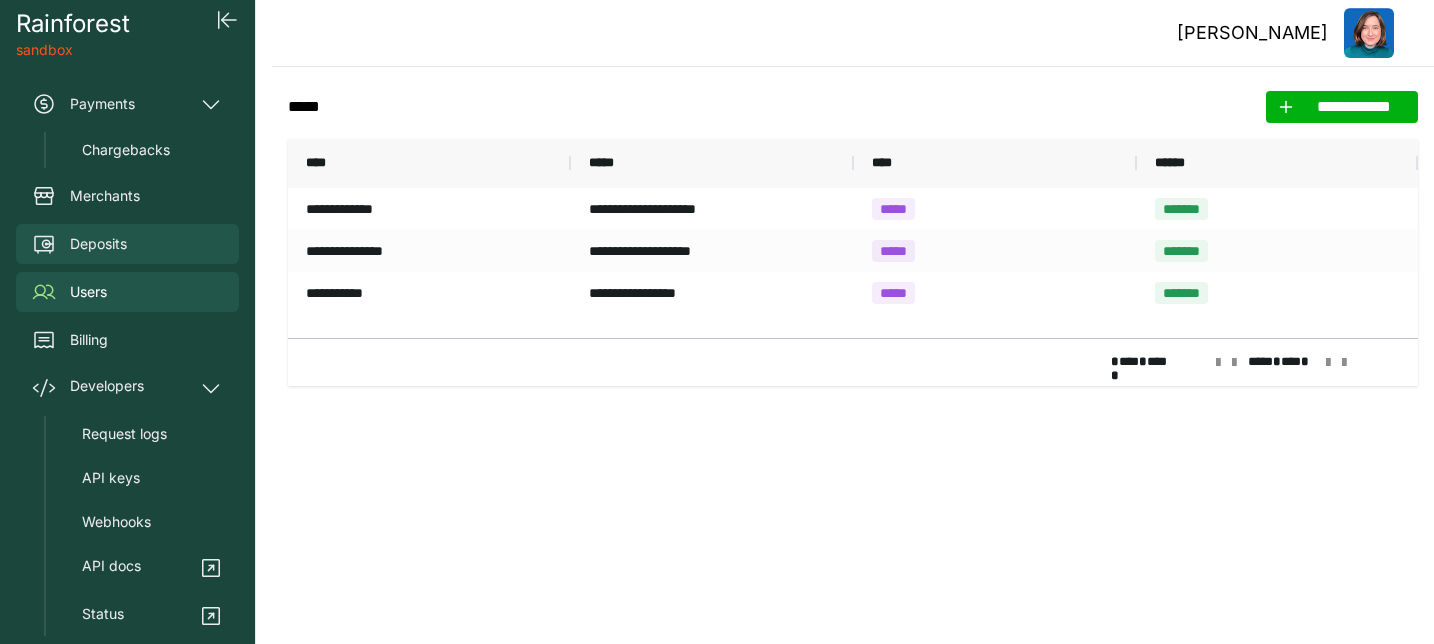 click on "Deposits" at bounding box center (98, 244) 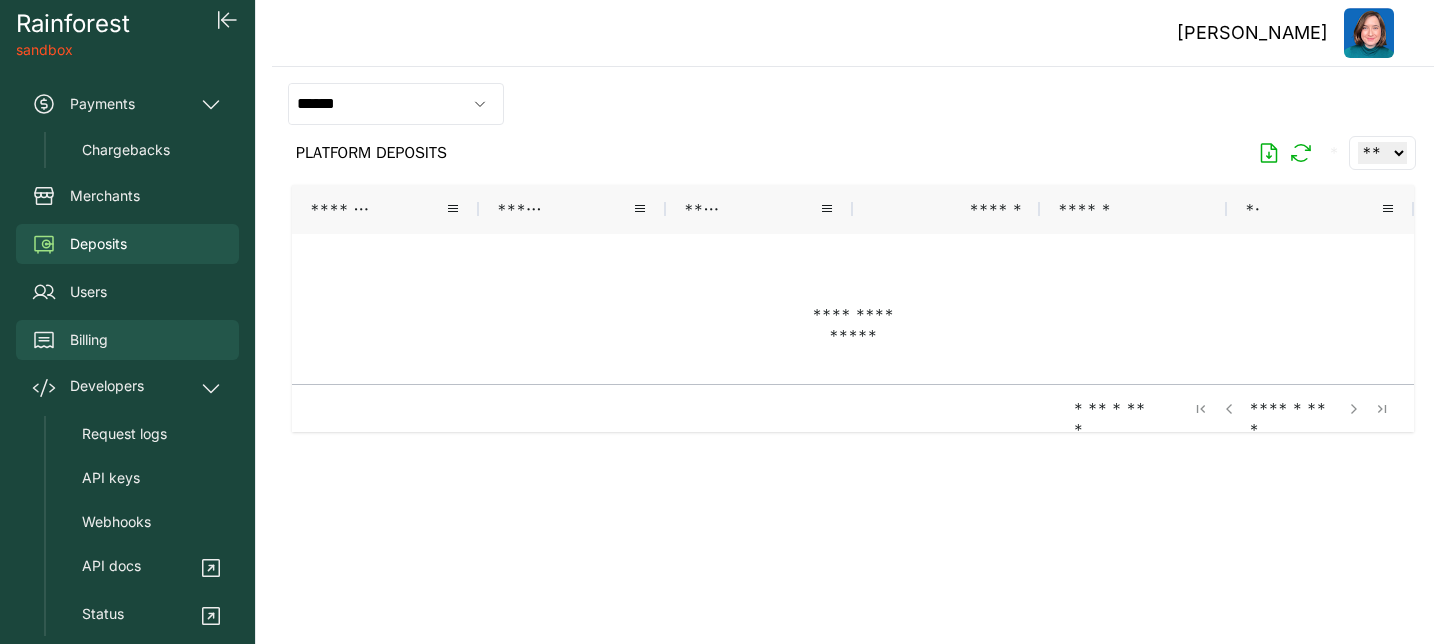 click on "Billing" at bounding box center (89, 340) 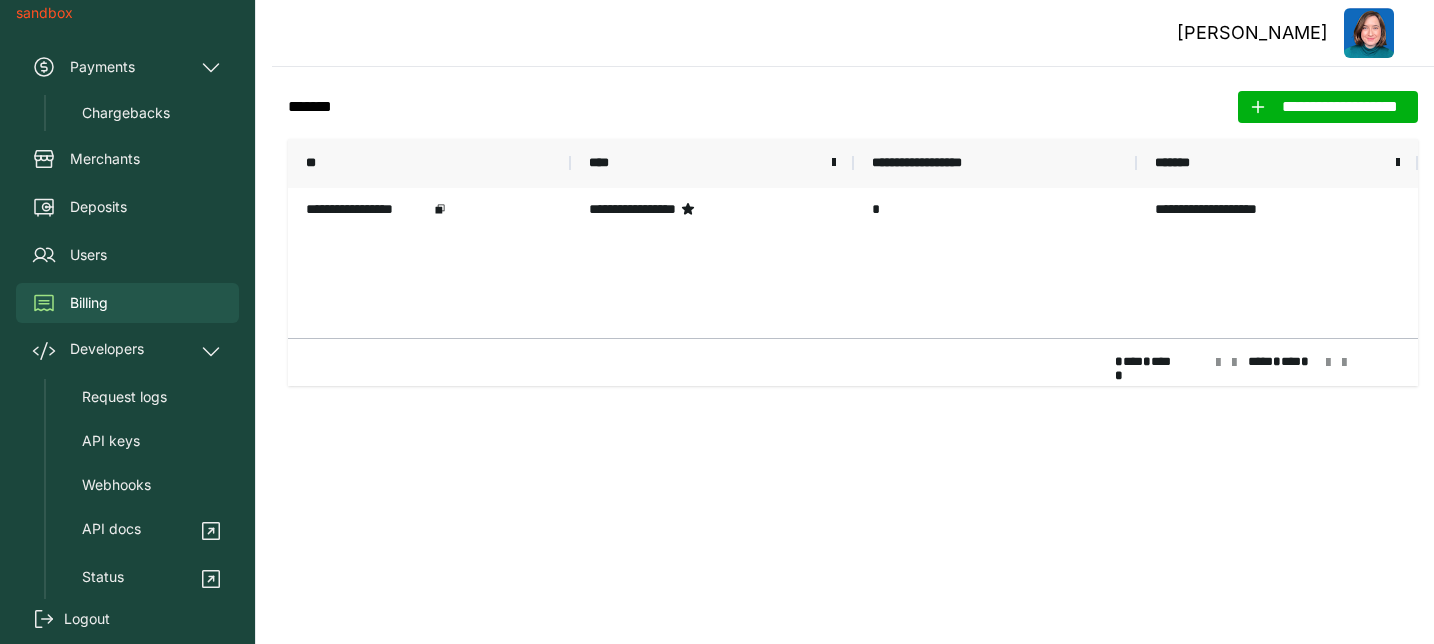scroll, scrollTop: 40, scrollLeft: 0, axis: vertical 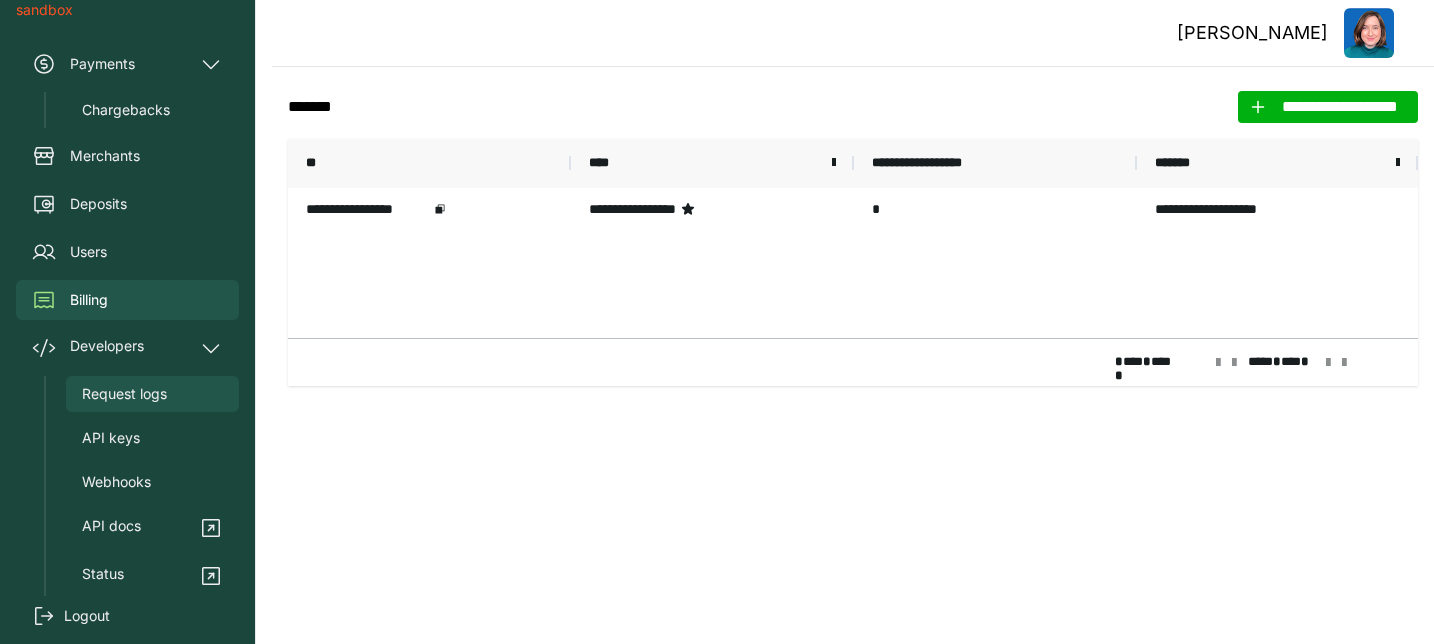 click on "Request logs" at bounding box center (124, 394) 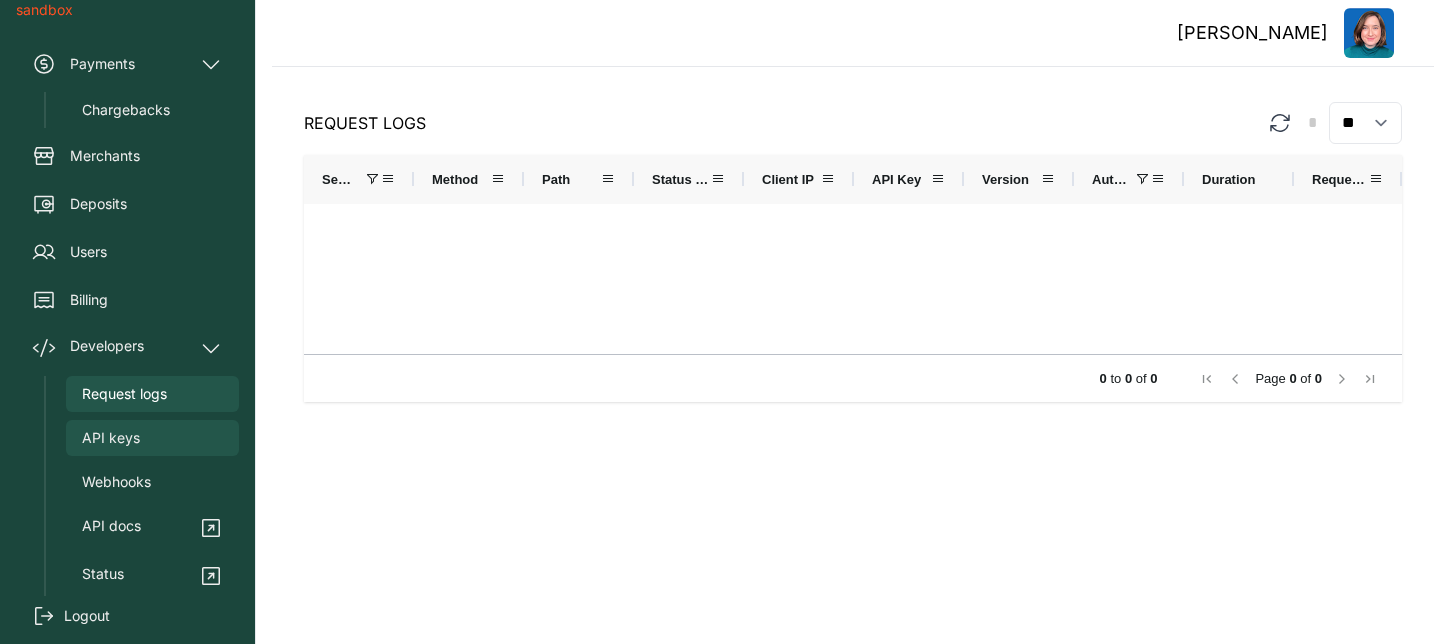 click on "API keys" at bounding box center [152, 438] 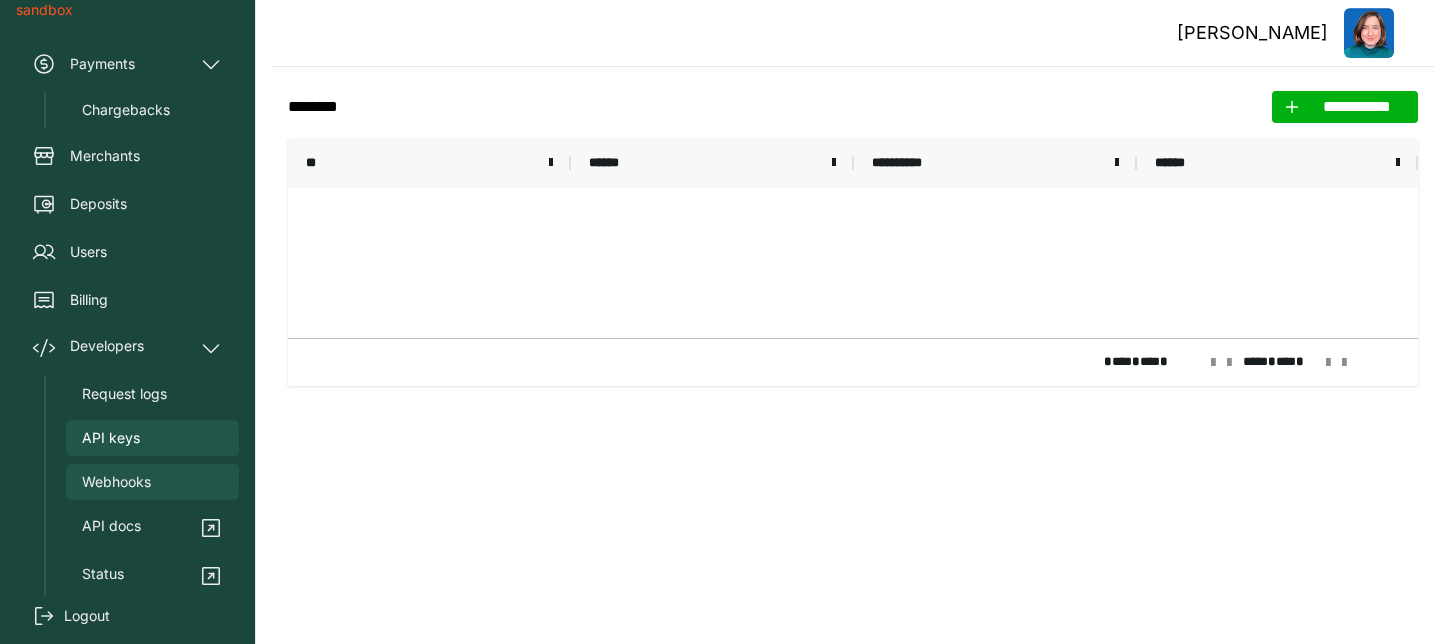 click on "Webhooks" at bounding box center [116, 482] 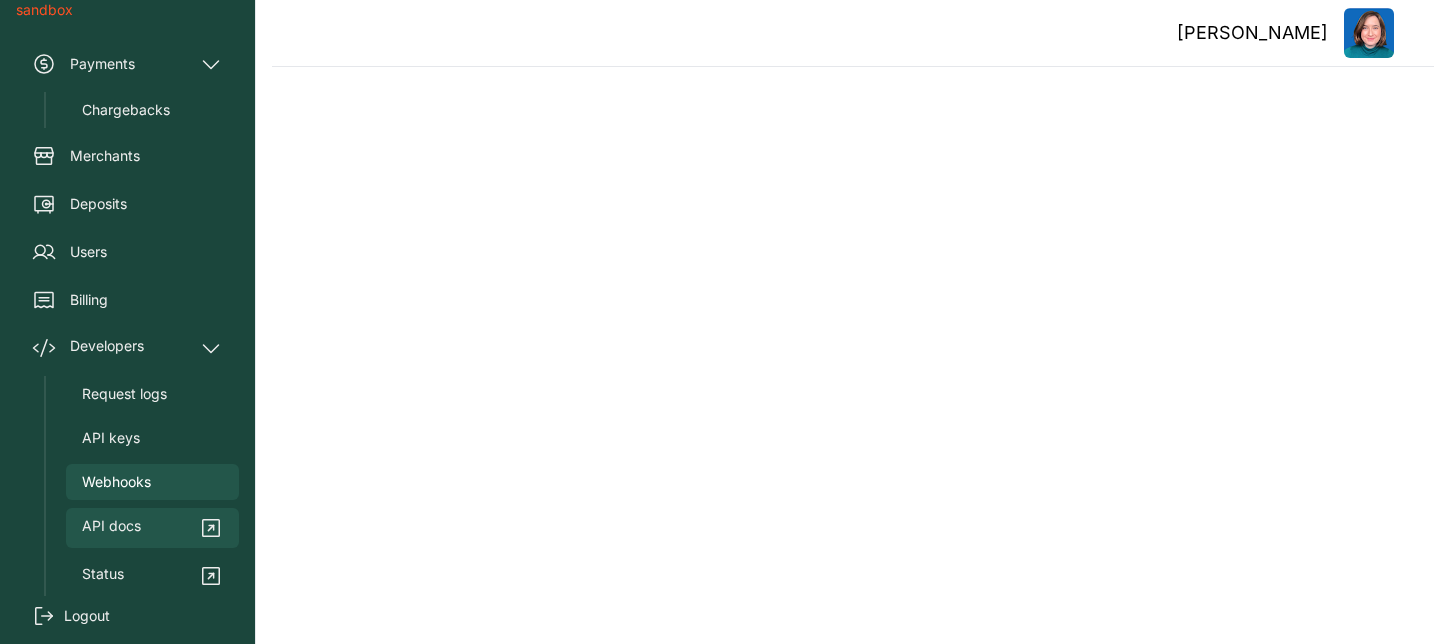 click on "API docs" at bounding box center (111, 528) 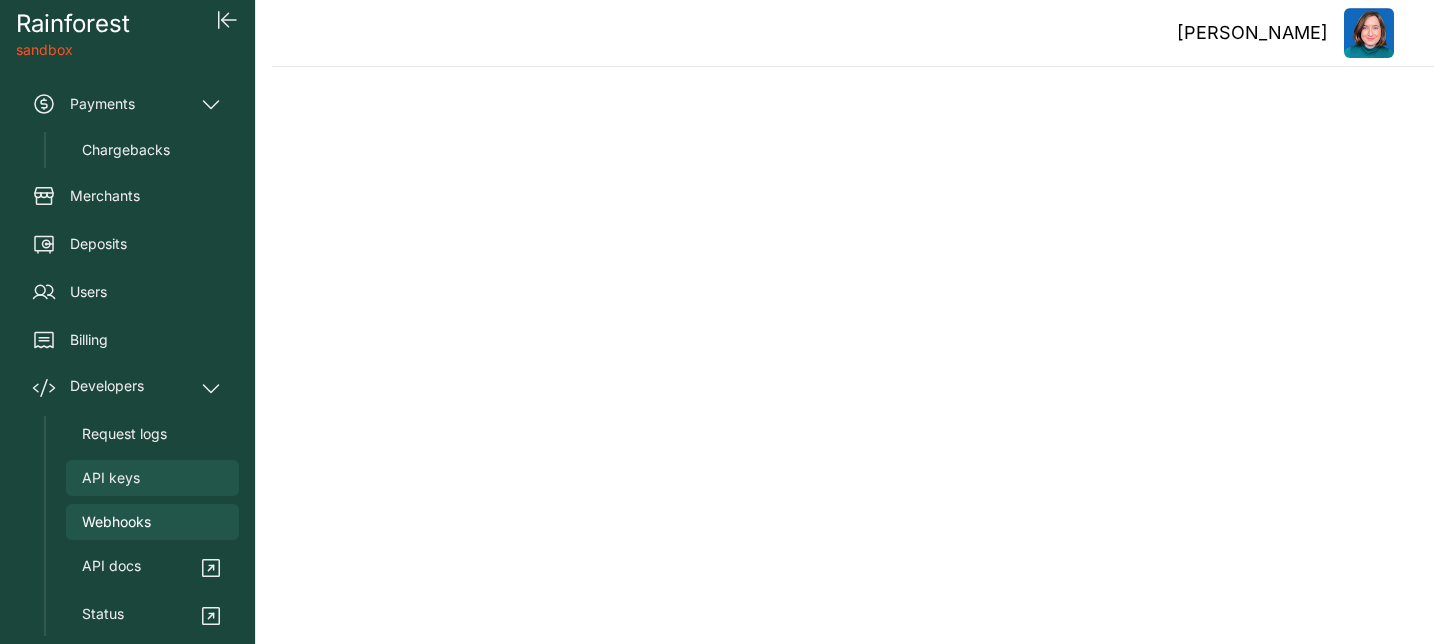 scroll, scrollTop: 40, scrollLeft: 0, axis: vertical 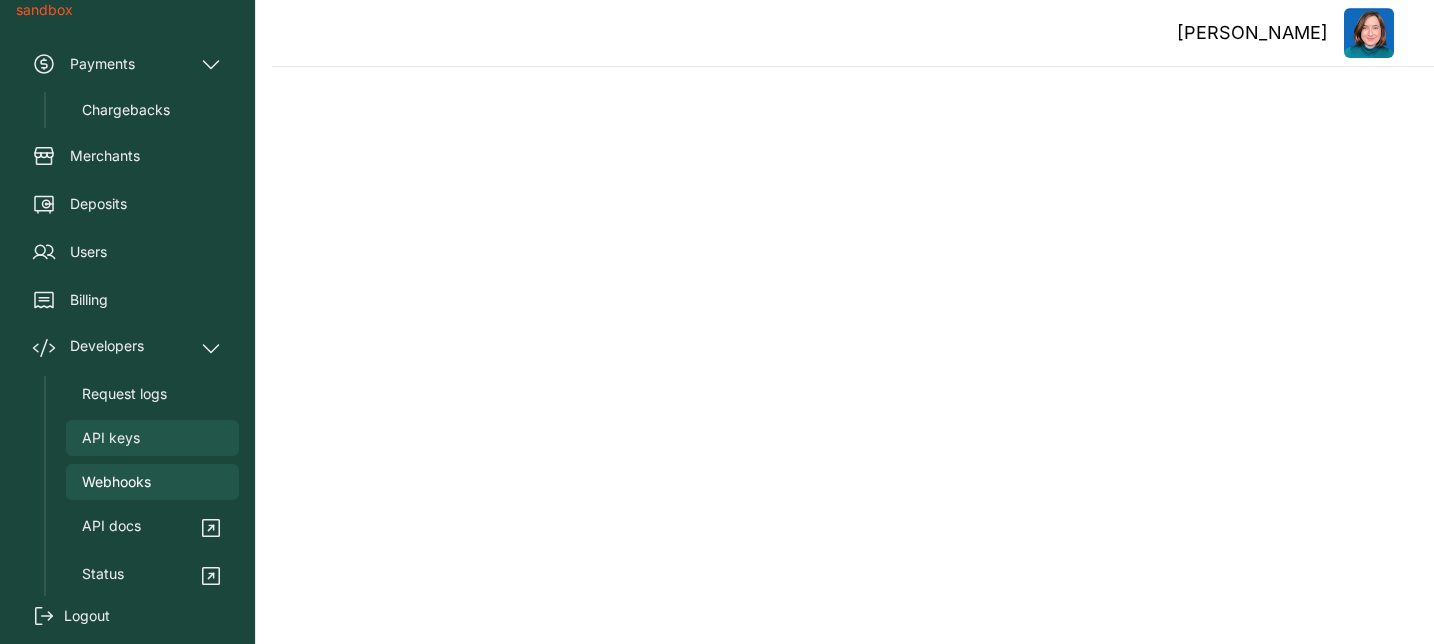 click on "API keys" at bounding box center (152, 438) 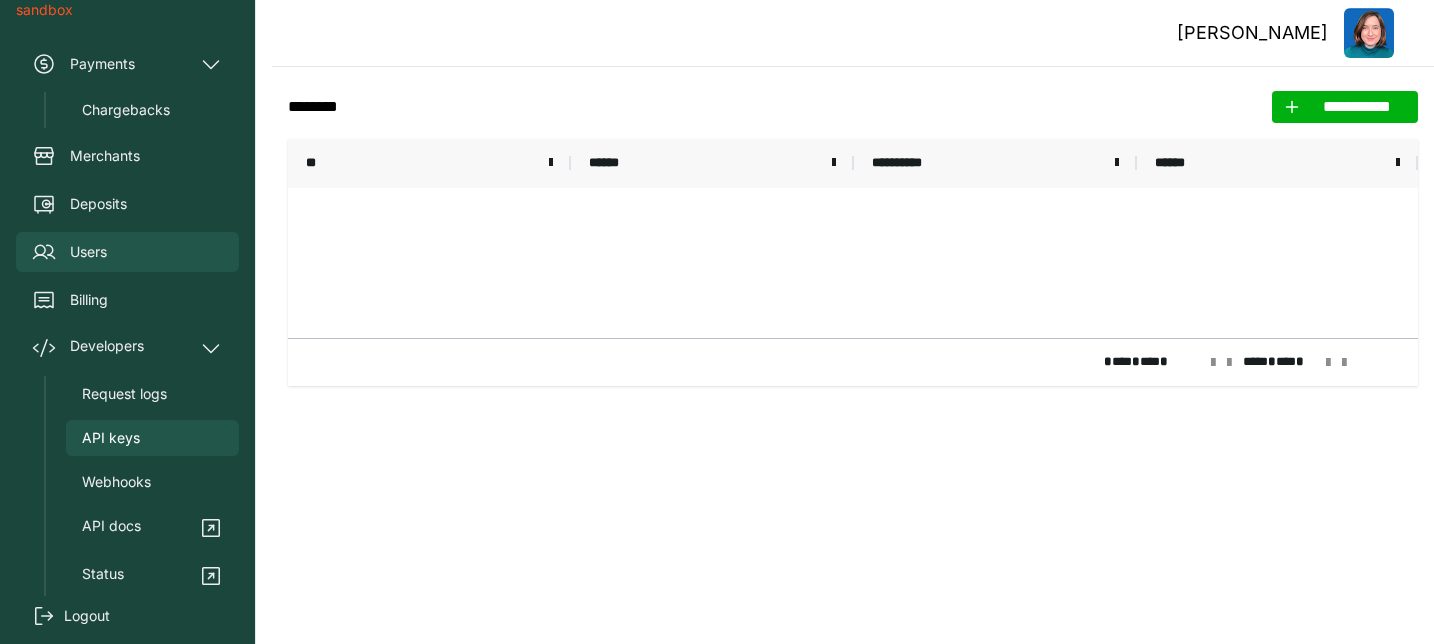 click on "Users" at bounding box center [127, 252] 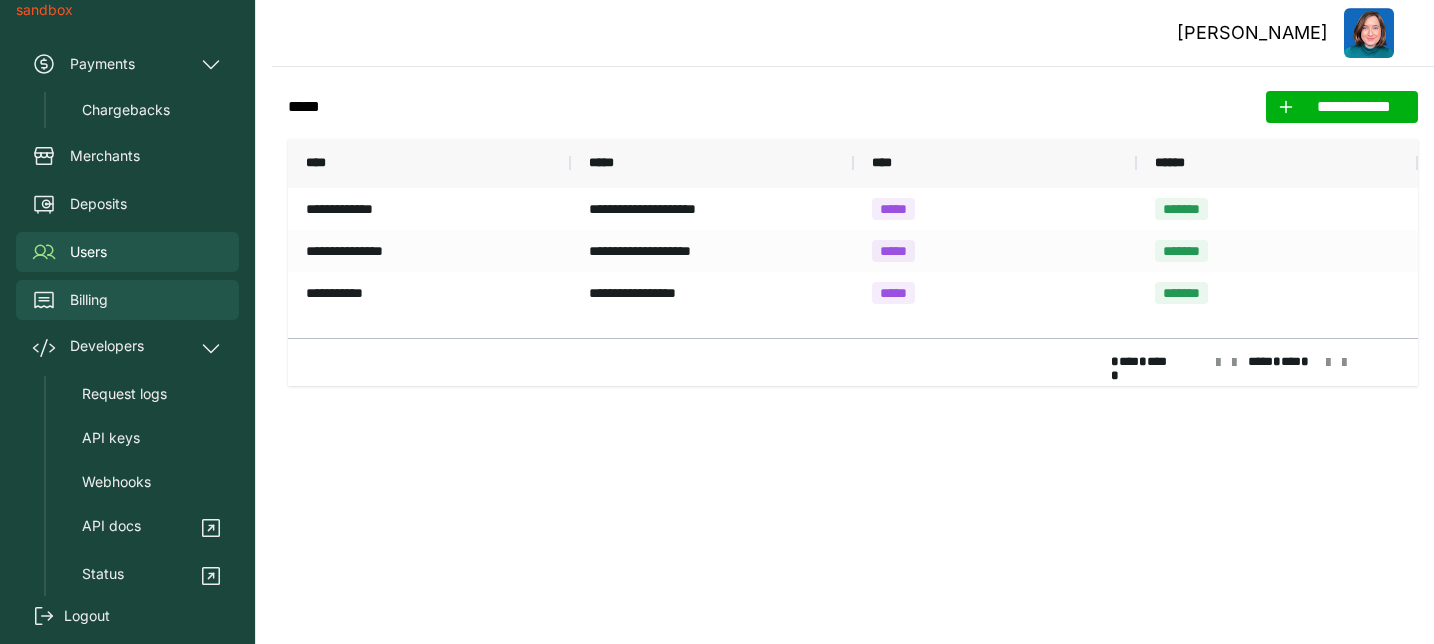 click on "Billing" at bounding box center (127, 300) 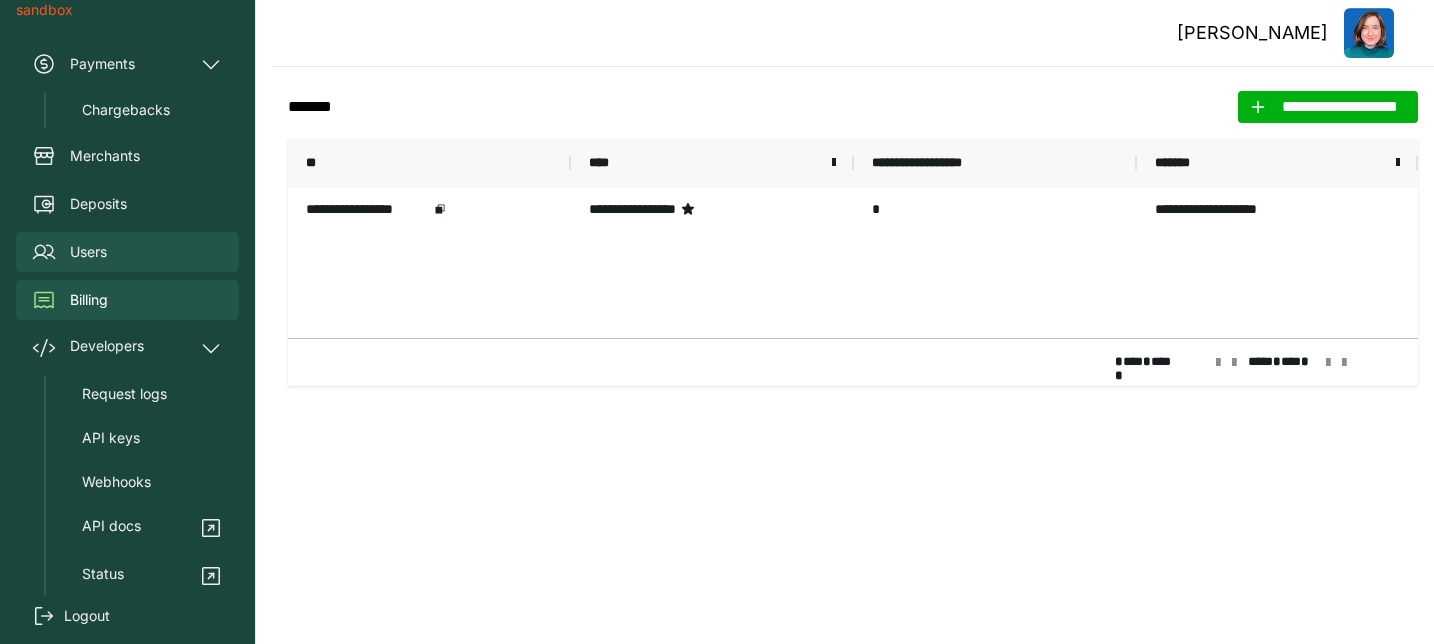 click on "Users" at bounding box center (127, 252) 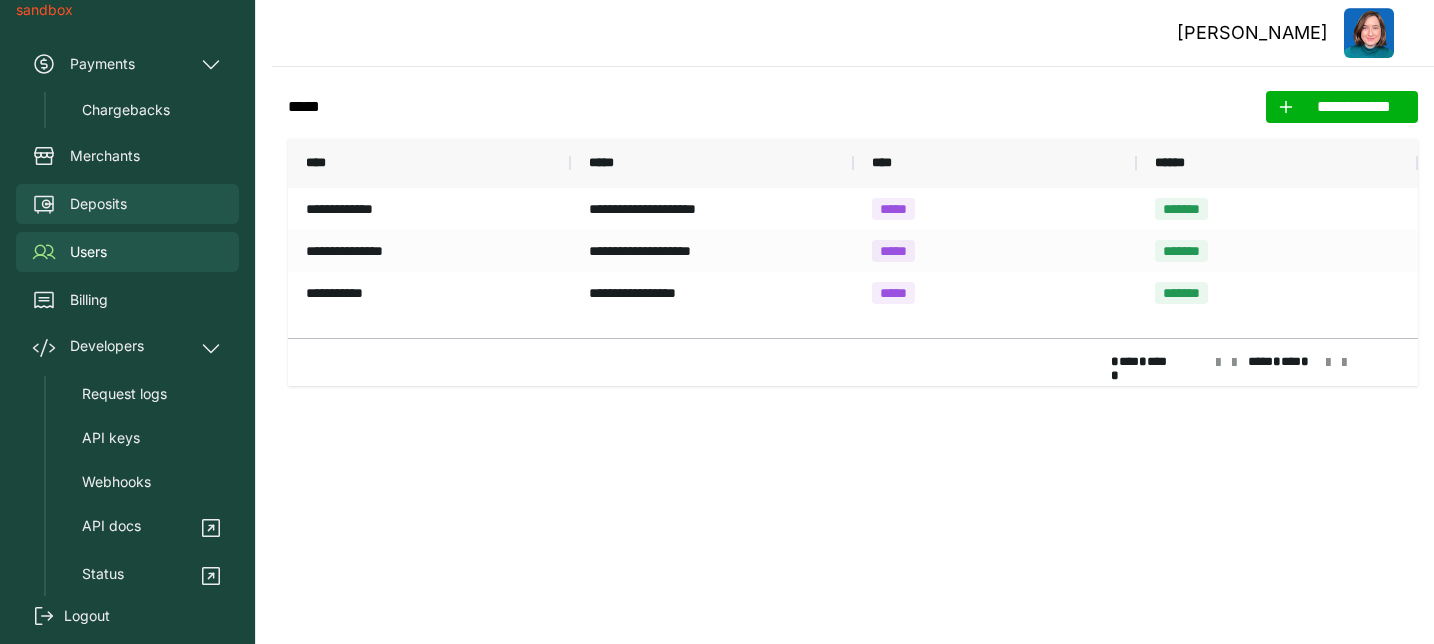 click on "Deposits" at bounding box center (127, 204) 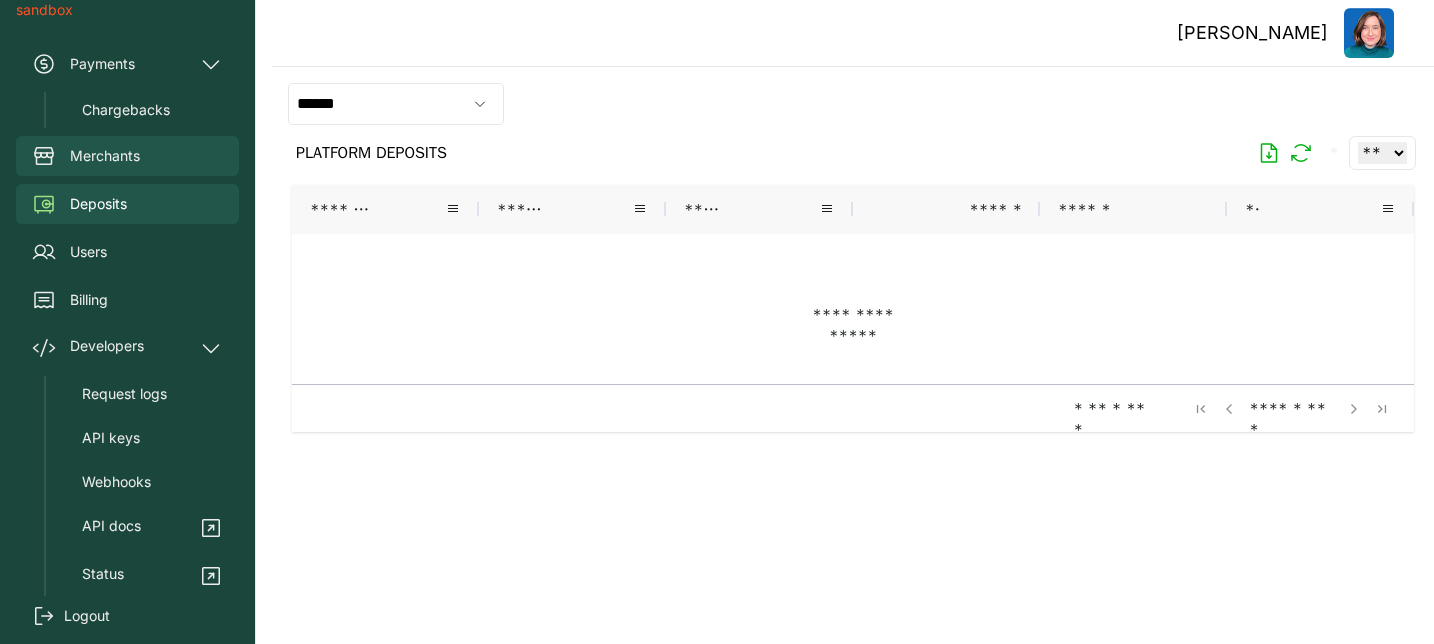 scroll, scrollTop: 0, scrollLeft: 0, axis: both 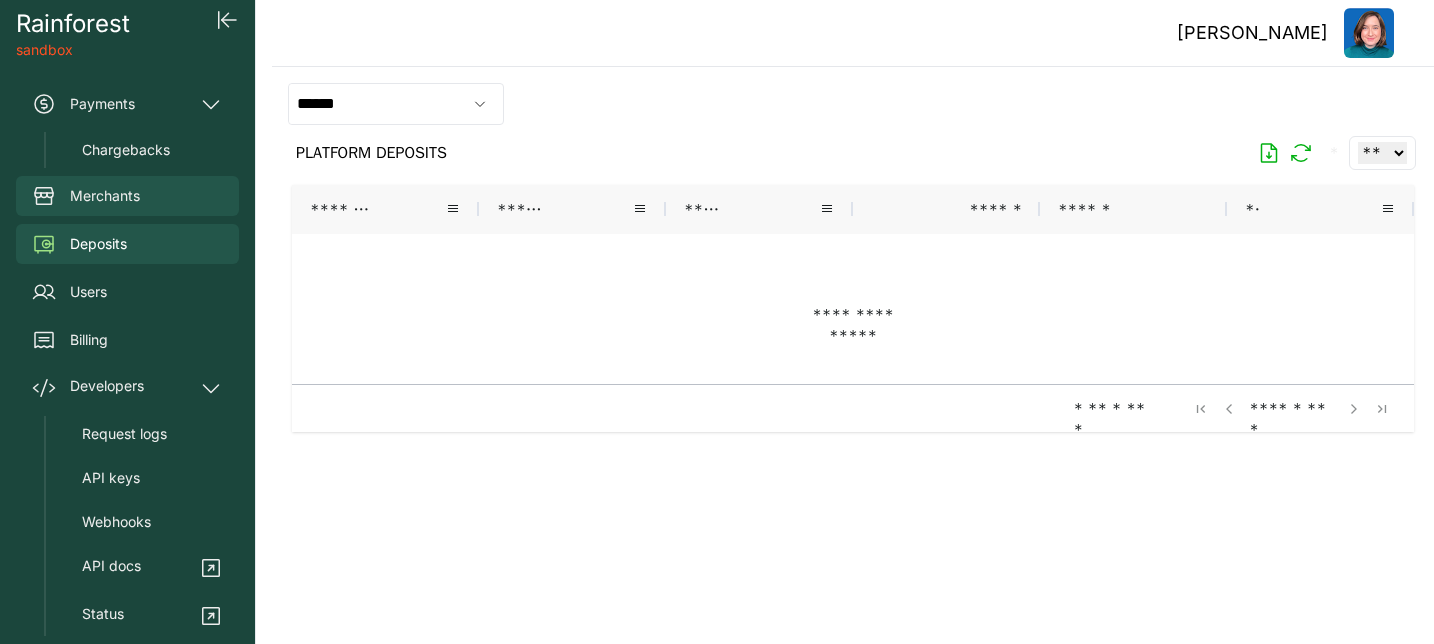 click on "Merchants" at bounding box center [105, 196] 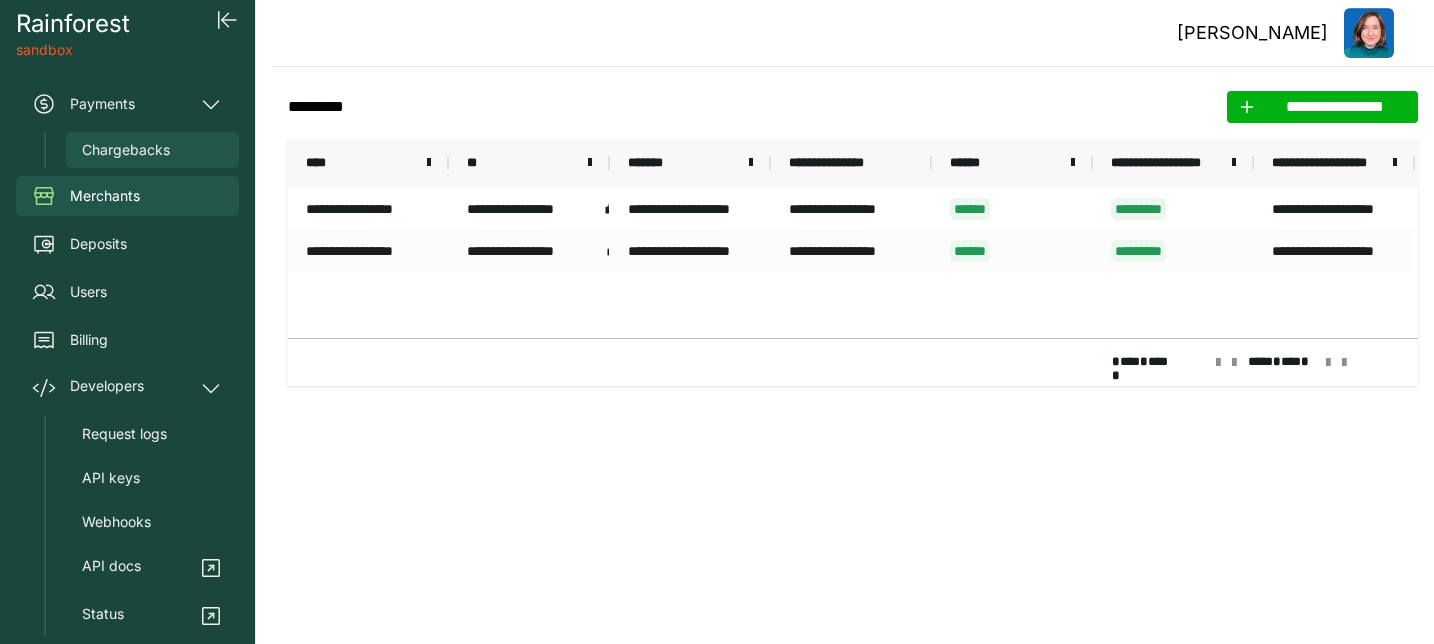 click on "Chargebacks" at bounding box center (126, 150) 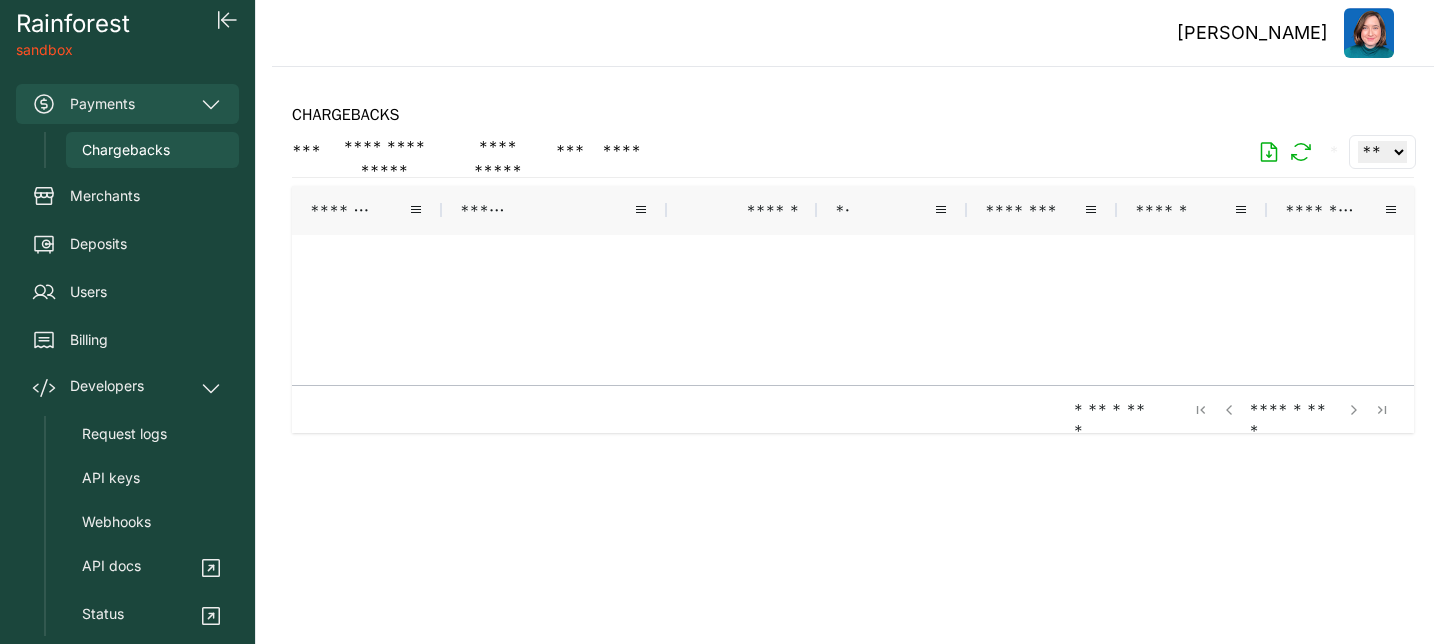 click on "Payments" at bounding box center (127, 104) 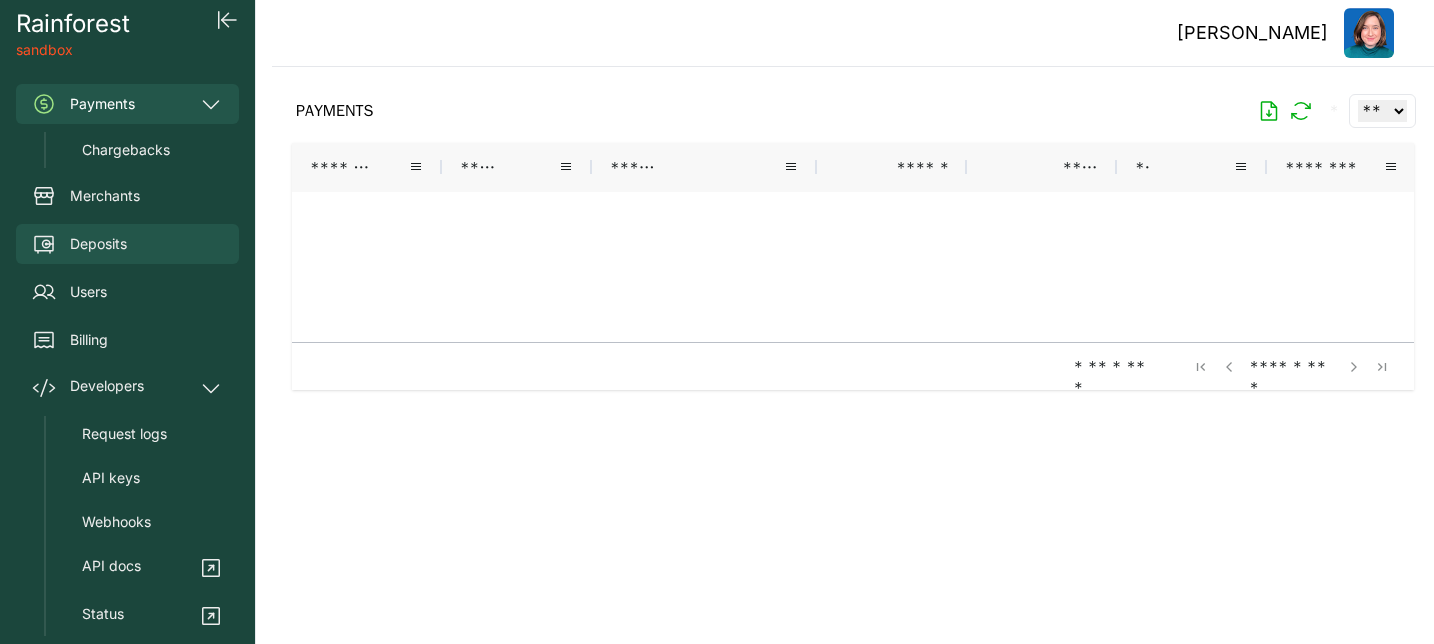 click on "Deposits" at bounding box center (127, 244) 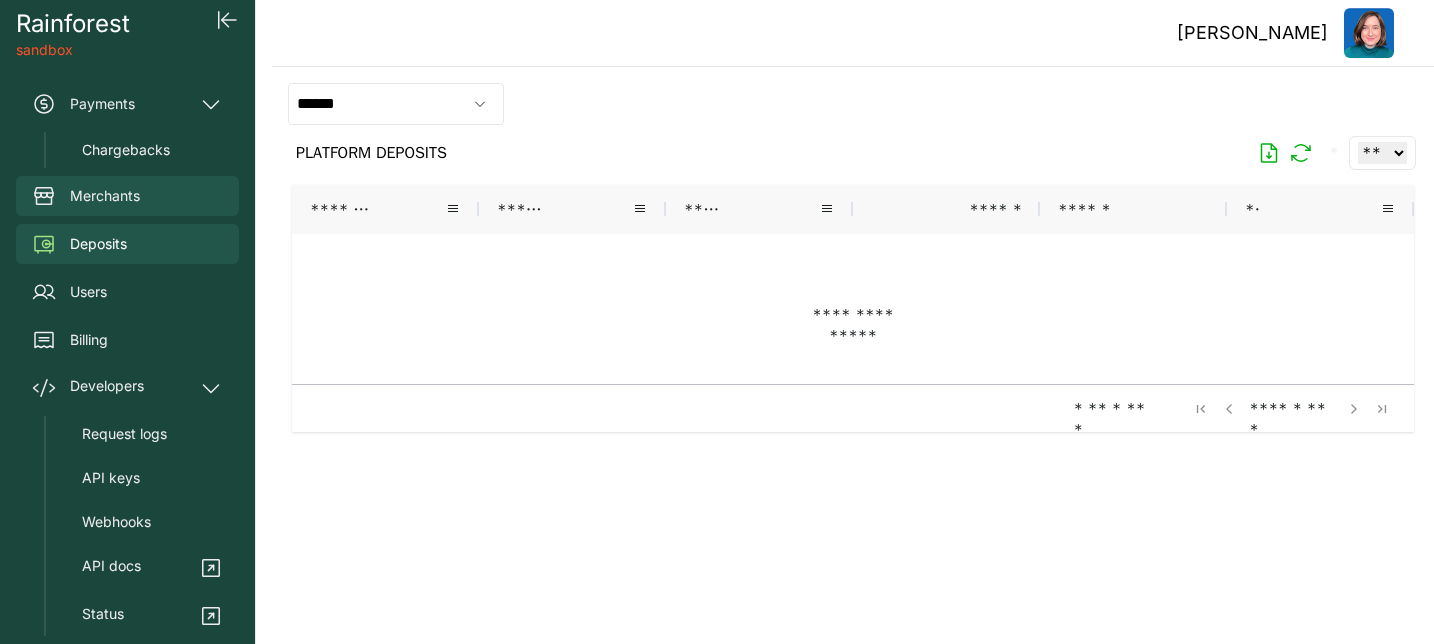 click on "Merchants" at bounding box center [127, 196] 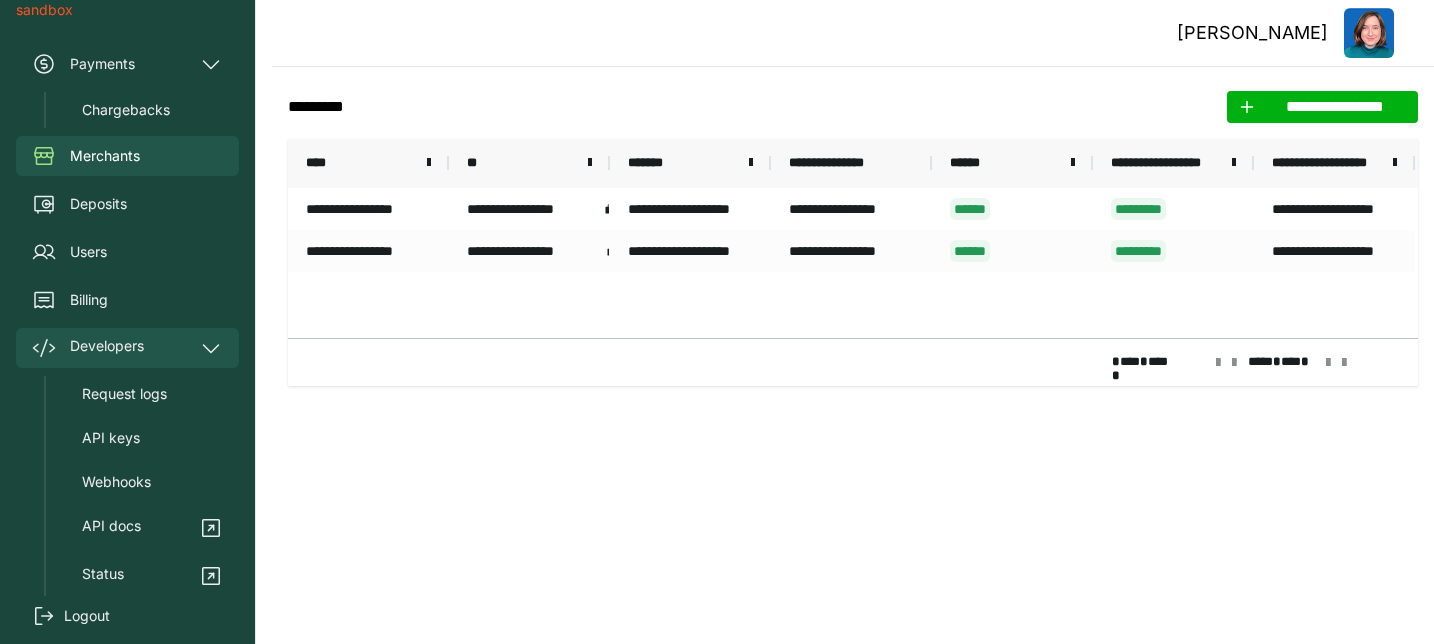scroll, scrollTop: 38, scrollLeft: 0, axis: vertical 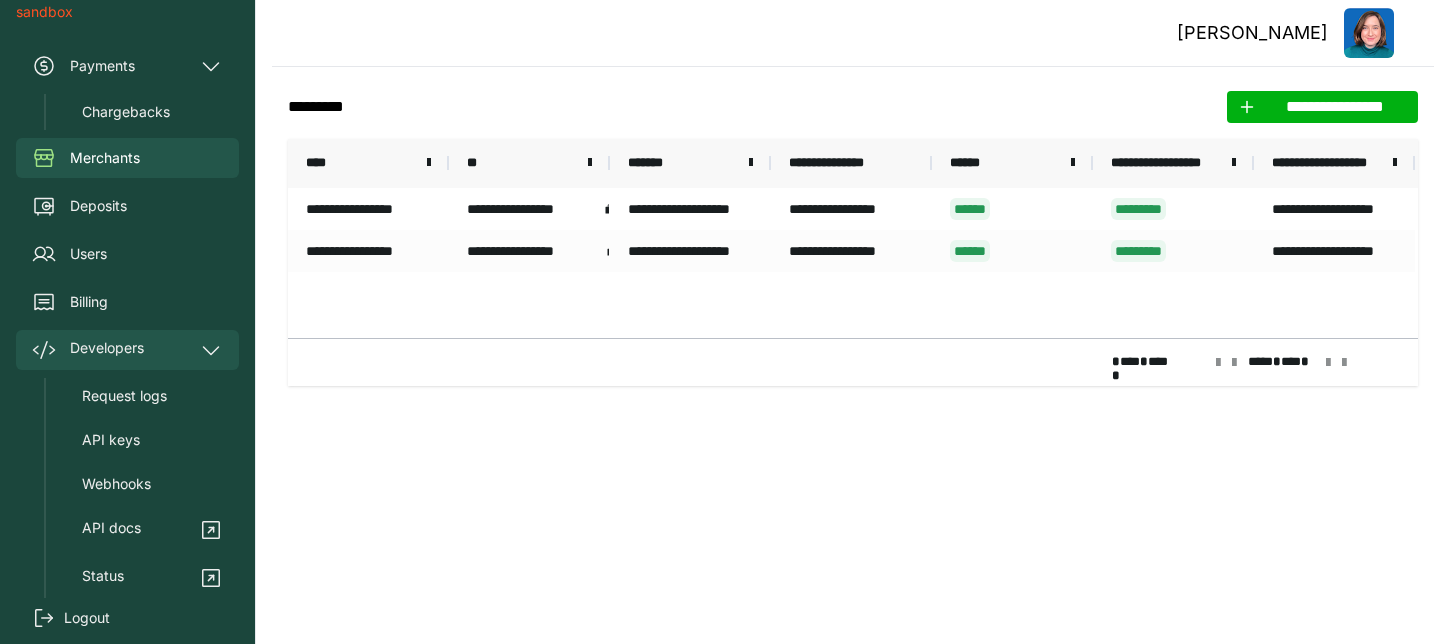 click on "Developers" at bounding box center (107, 350) 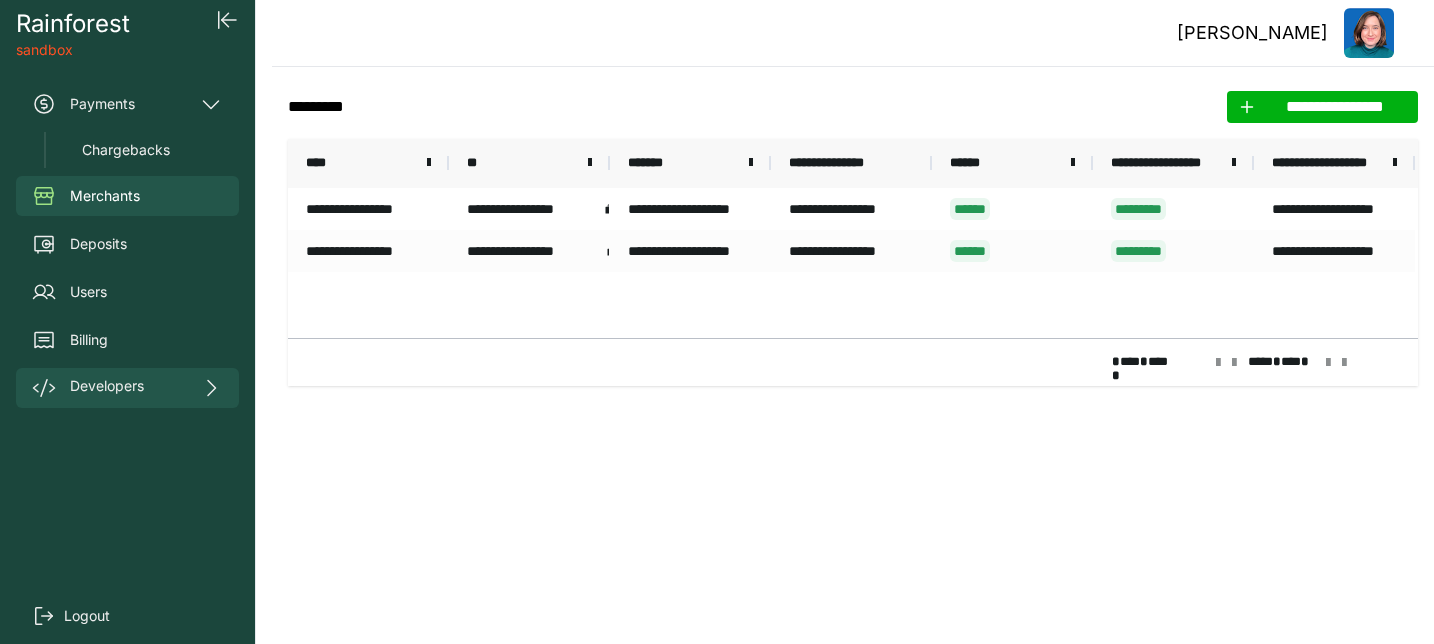 scroll, scrollTop: 0, scrollLeft: 0, axis: both 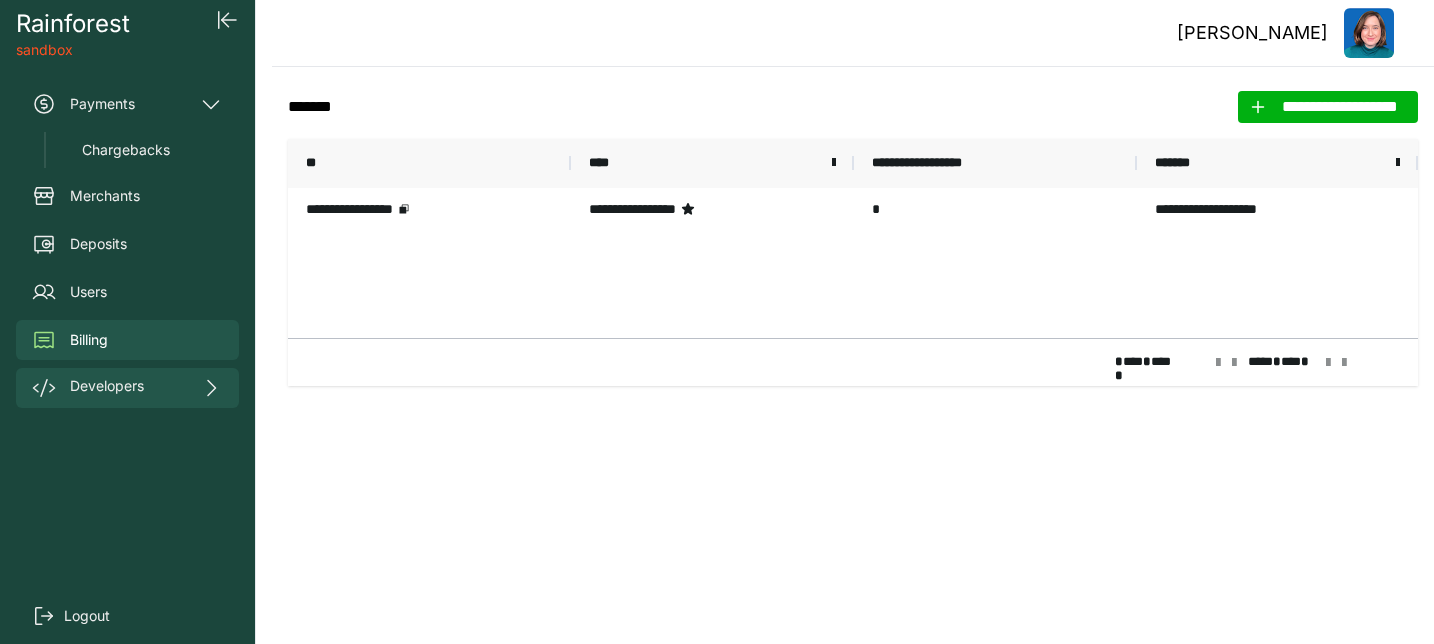 click on "Developers" at bounding box center [107, 388] 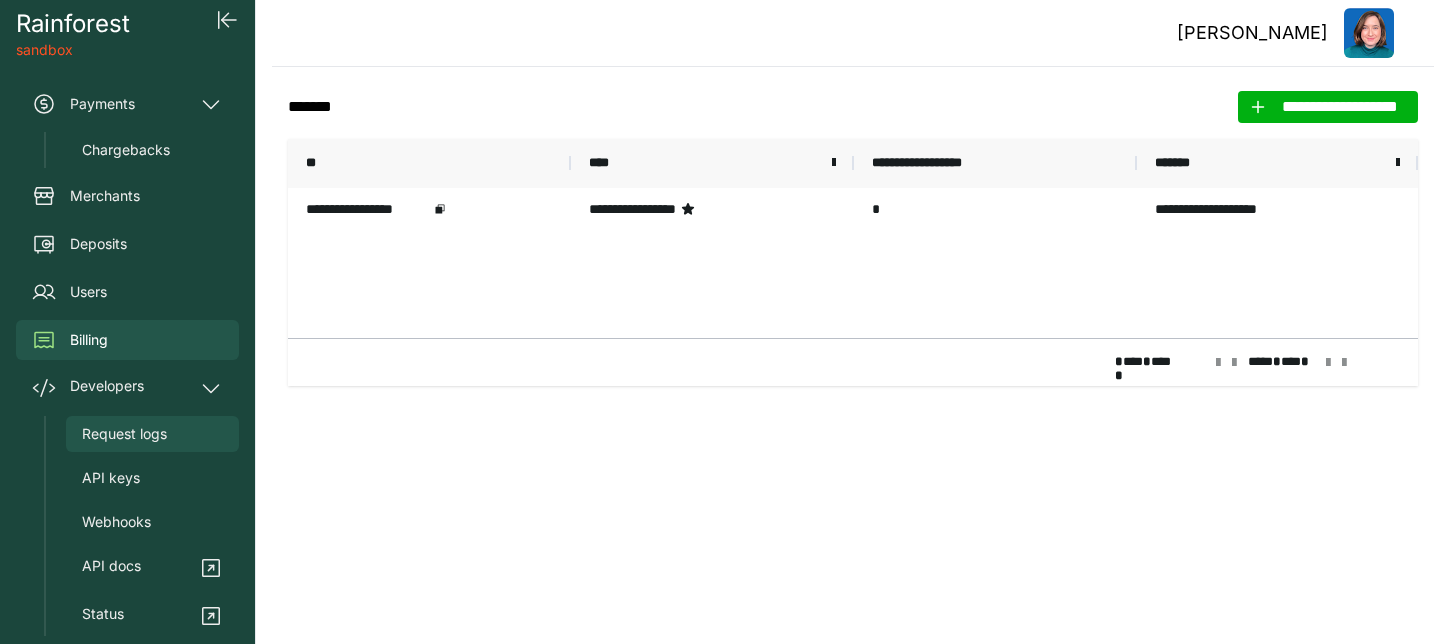 click on "Request logs" at bounding box center [152, 434] 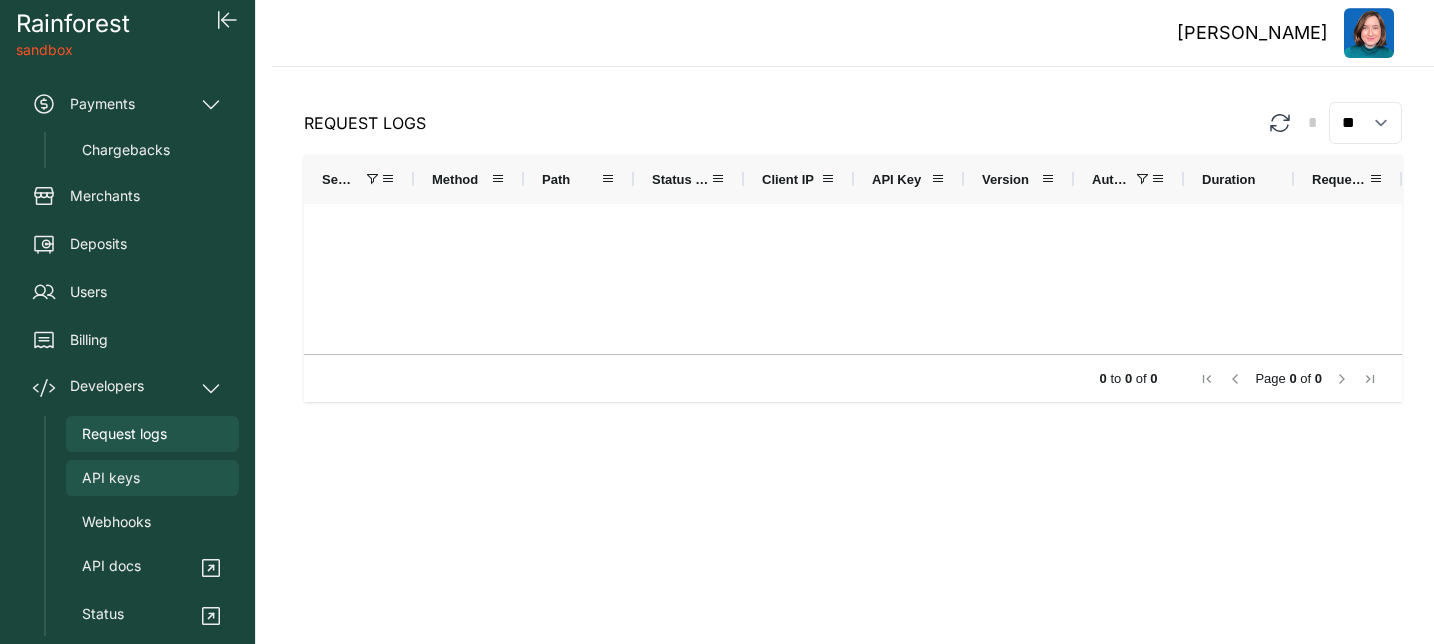 click on "API keys" at bounding box center [152, 478] 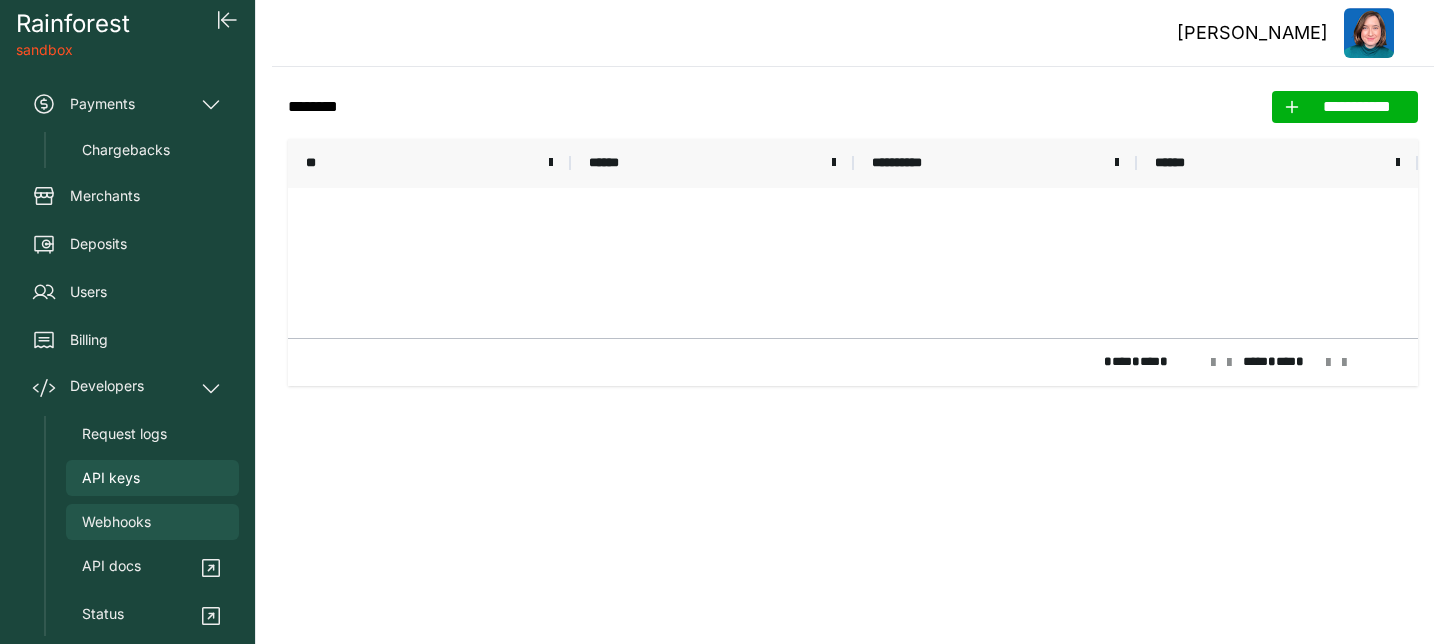 click on "Webhooks" at bounding box center (152, 522) 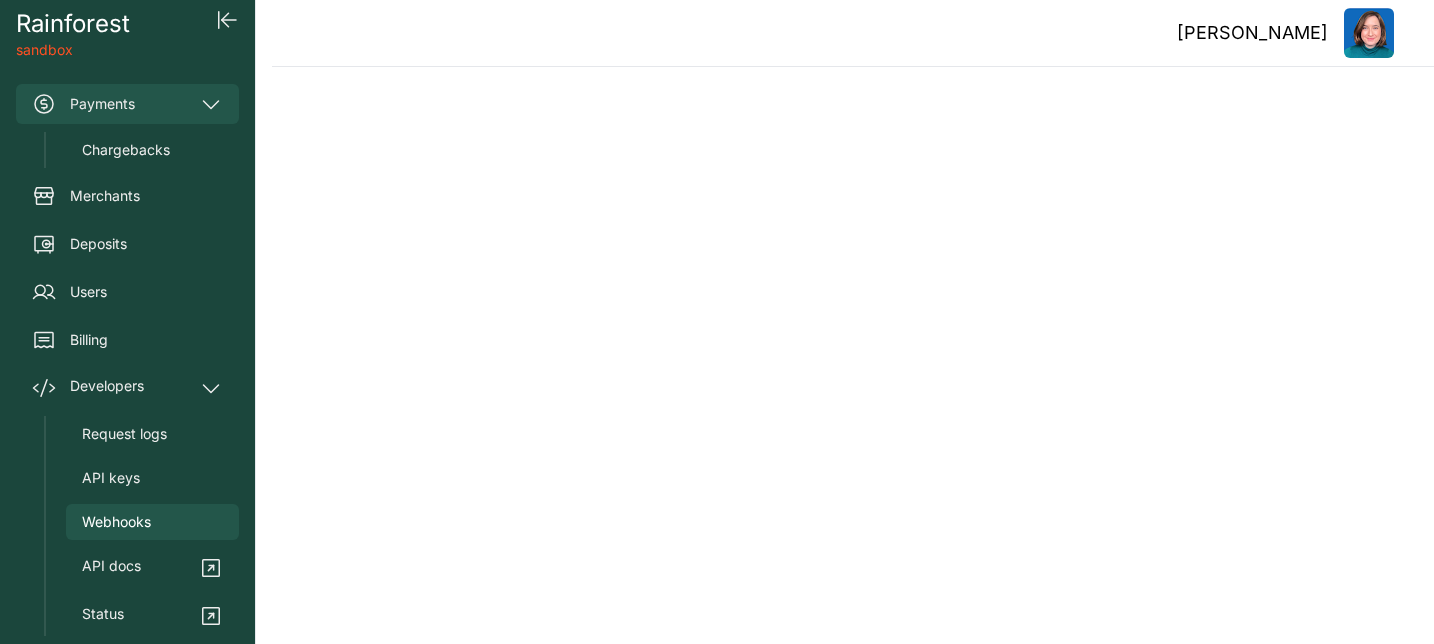 click on "Payments" at bounding box center (127, 104) 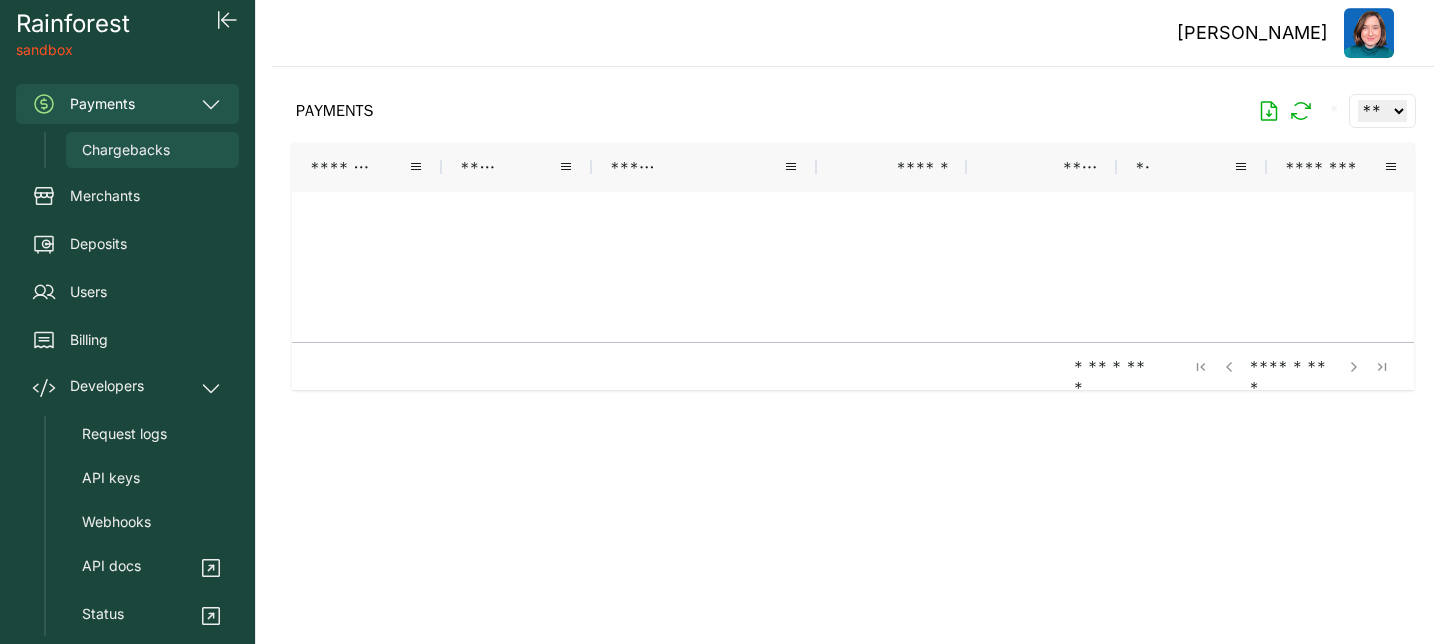 click on "Chargebacks" at bounding box center (126, 150) 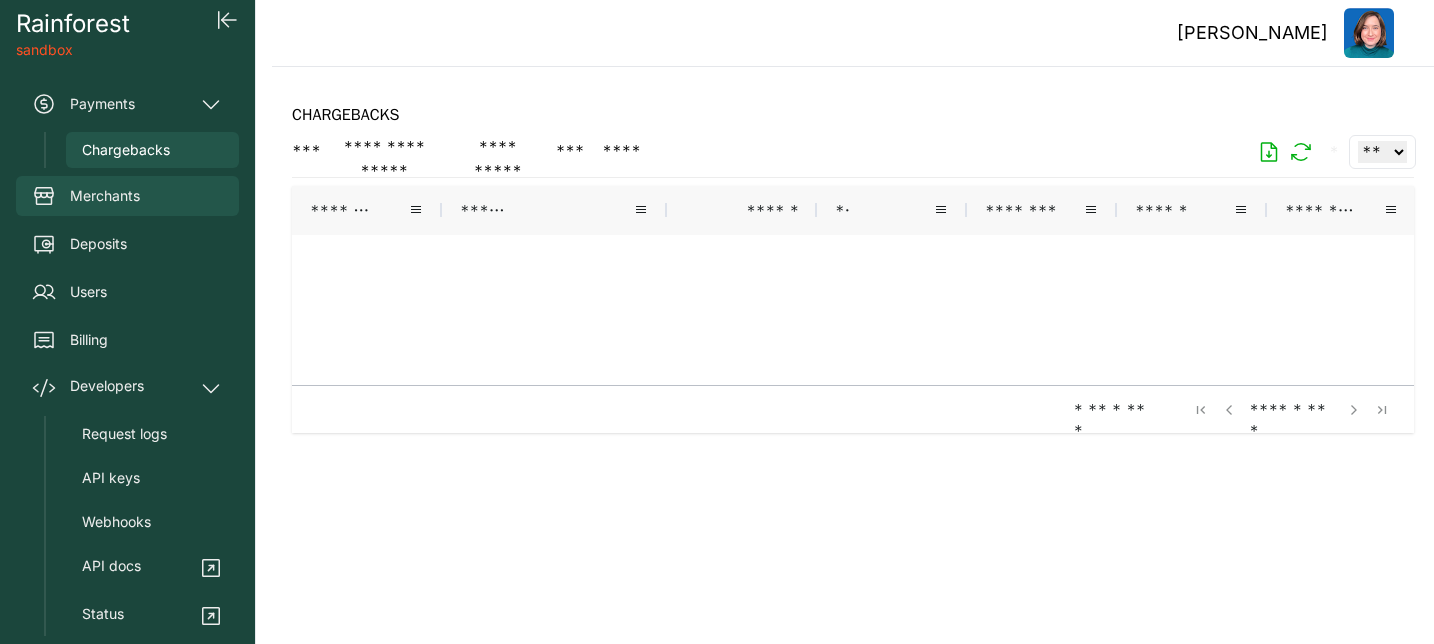 click on "Merchants" at bounding box center (105, 196) 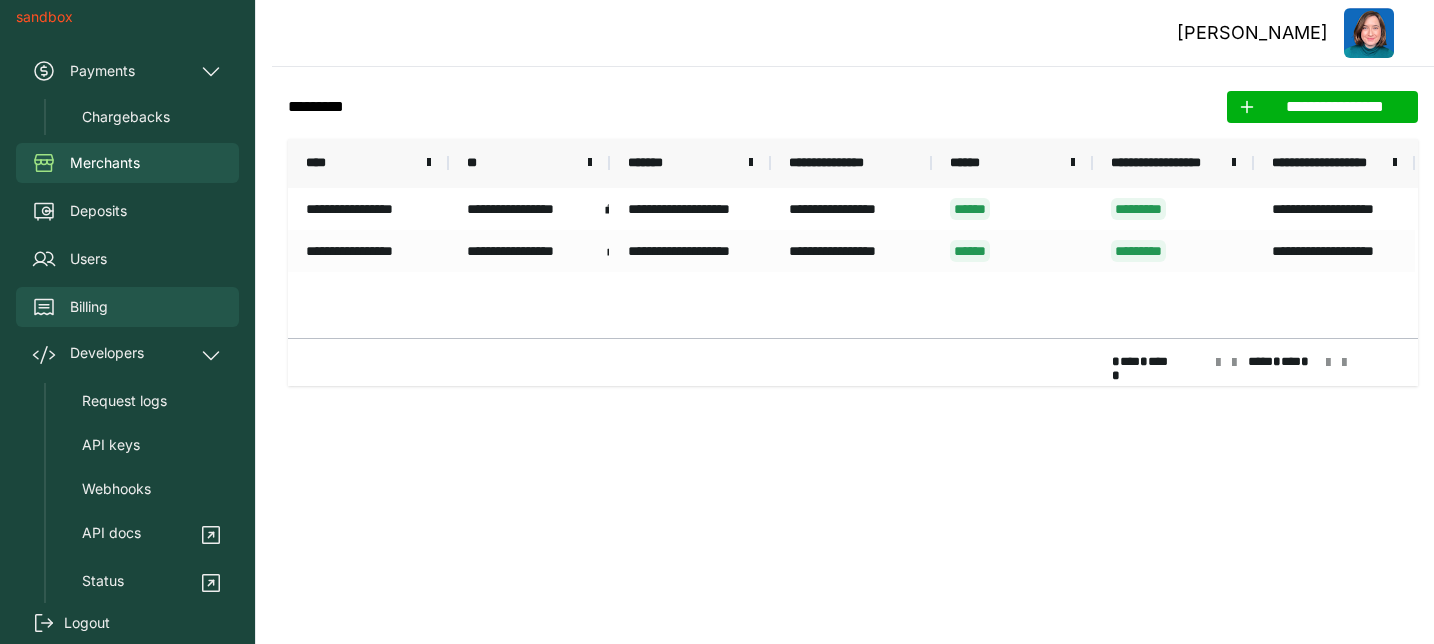 scroll, scrollTop: 35, scrollLeft: 0, axis: vertical 